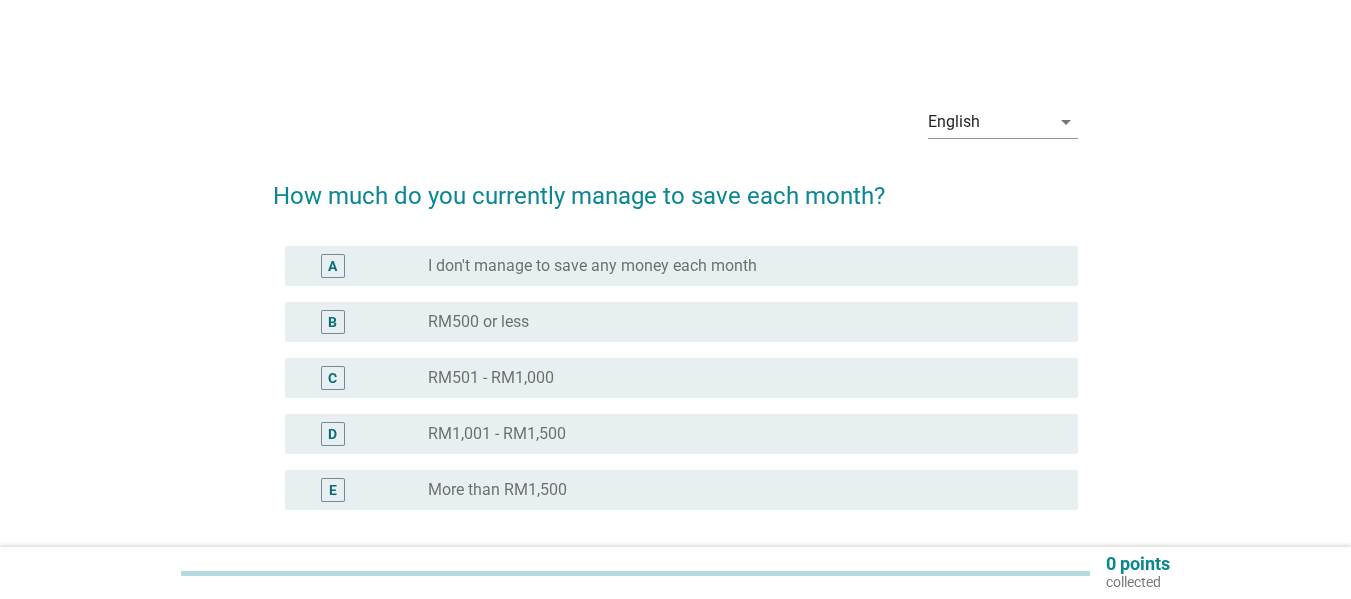 scroll, scrollTop: 0, scrollLeft: 0, axis: both 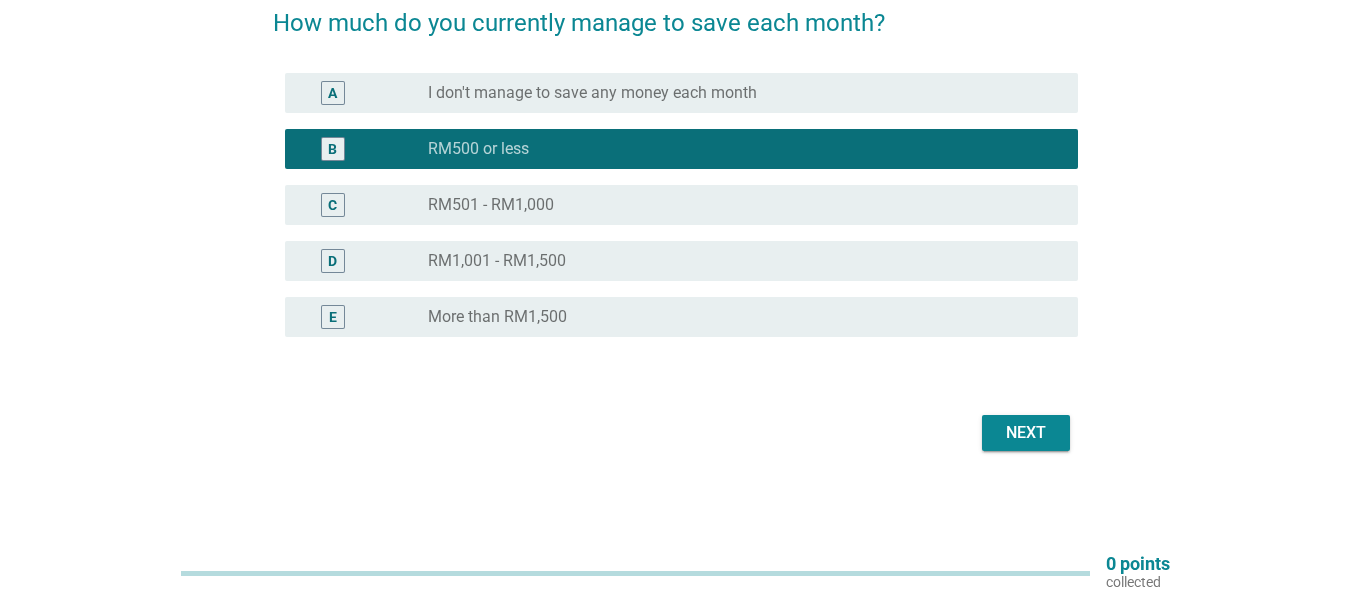 click on "Next" at bounding box center (1026, 433) 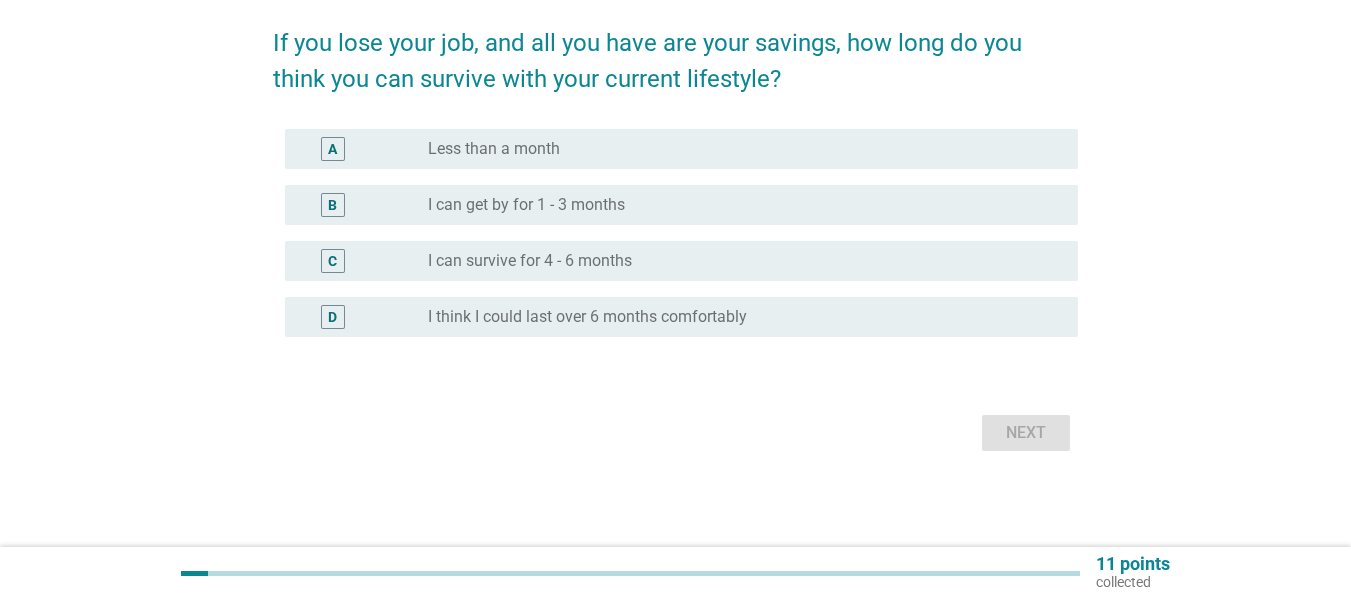 scroll, scrollTop: 0, scrollLeft: 0, axis: both 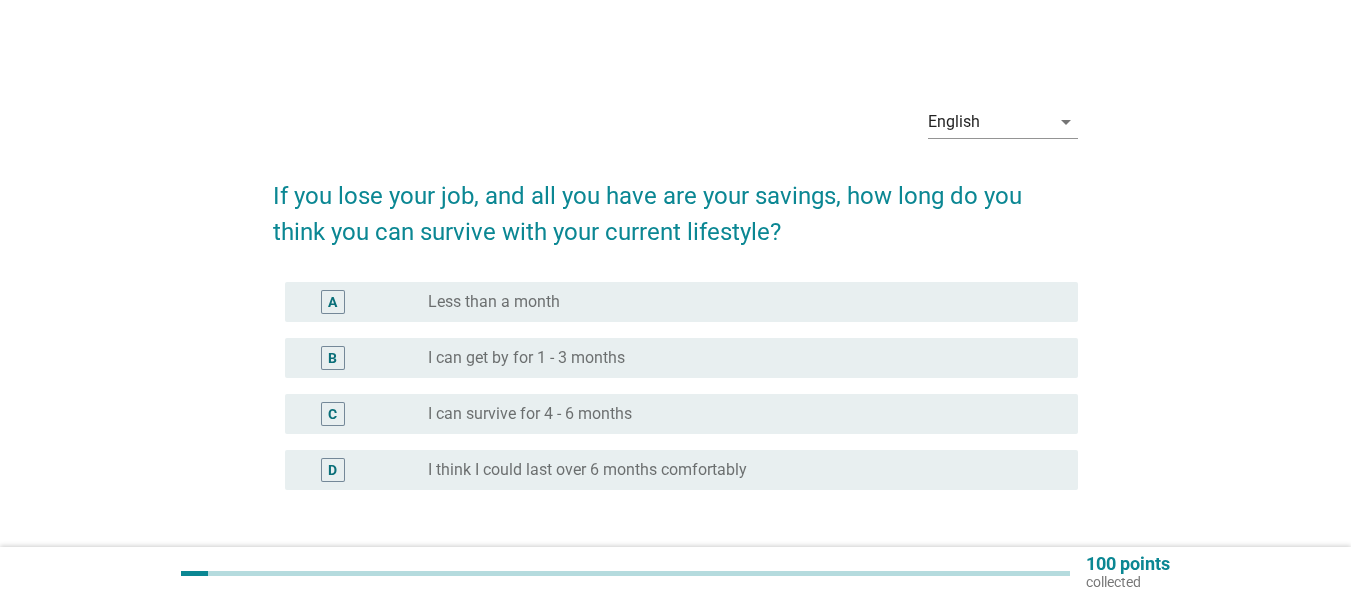 click on "radio_button_unchecked I can get by for 1 - 3 months" at bounding box center [737, 358] 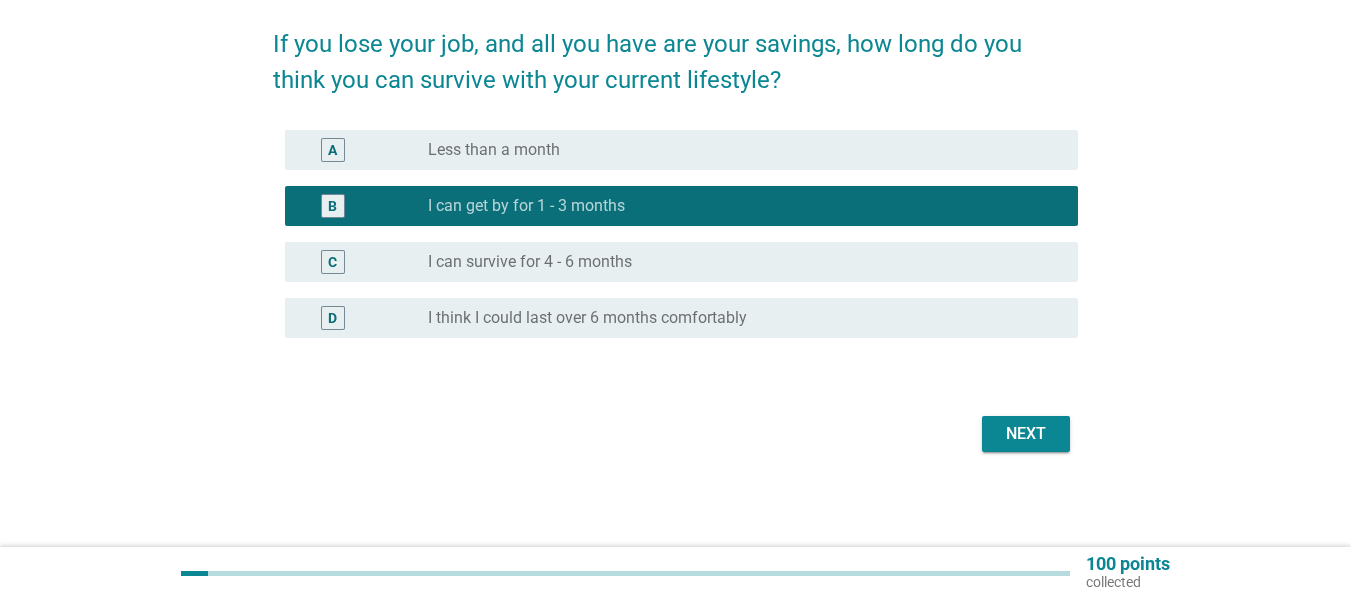 scroll, scrollTop: 153, scrollLeft: 0, axis: vertical 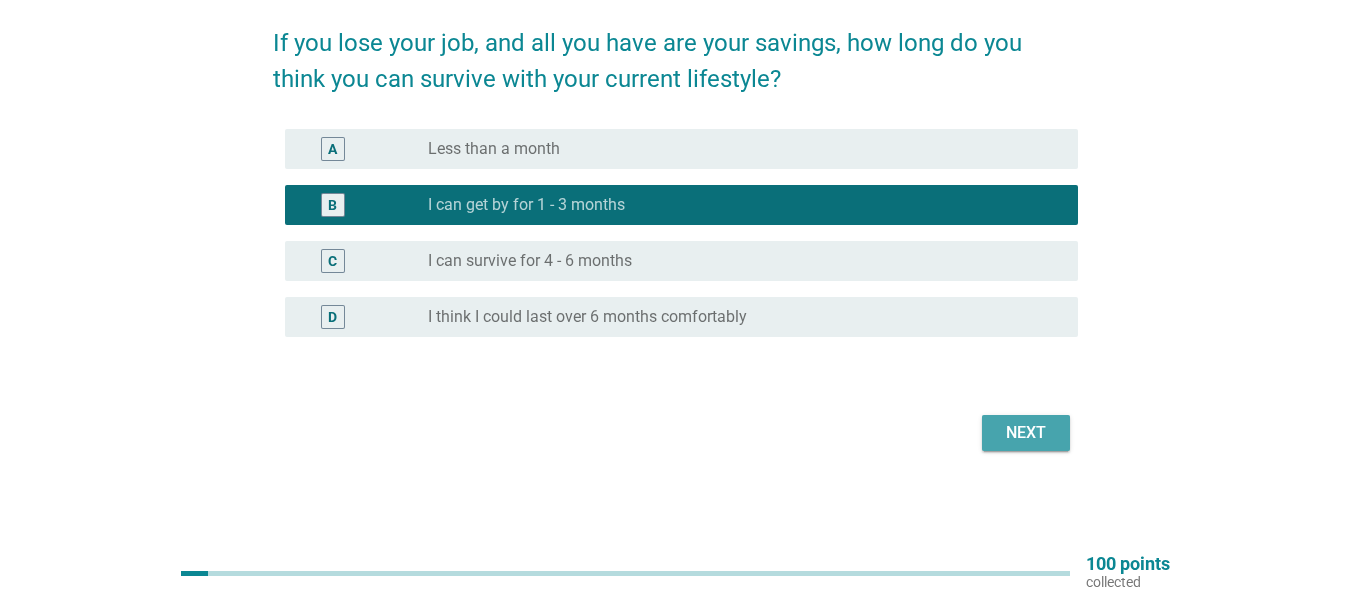click on "Next" at bounding box center (1026, 433) 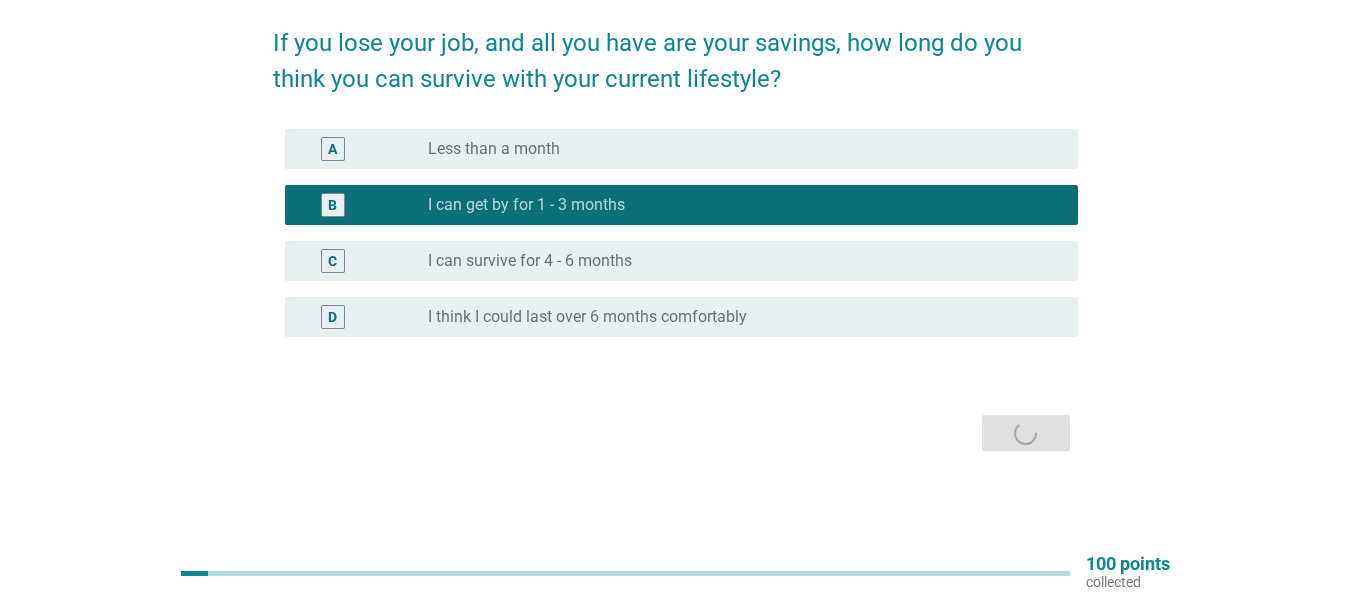 scroll, scrollTop: 0, scrollLeft: 0, axis: both 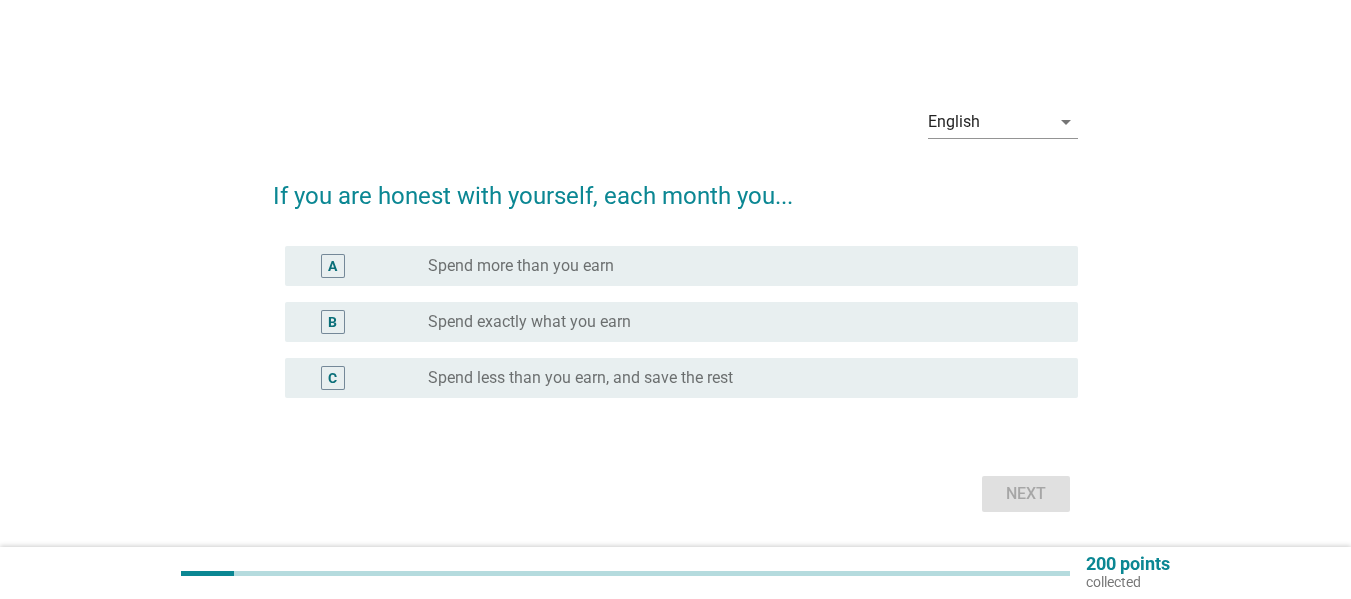click on "radio_button_unchecked Spend exactly what you earn" at bounding box center (737, 322) 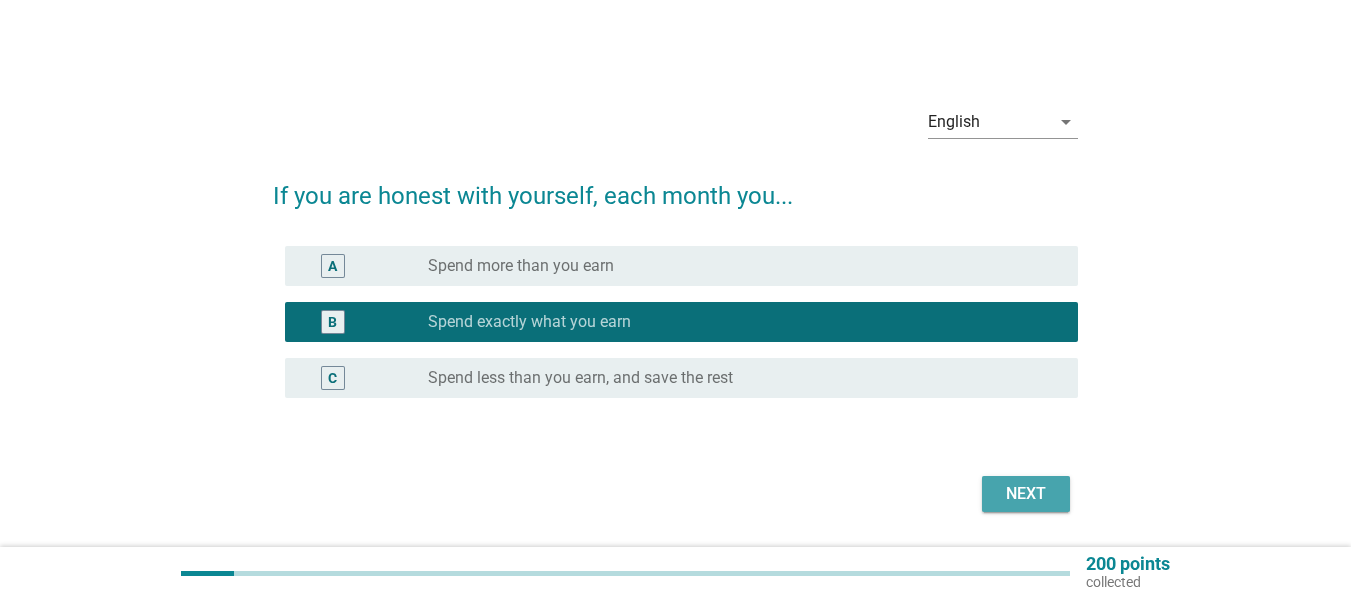 click on "Next" at bounding box center (1026, 494) 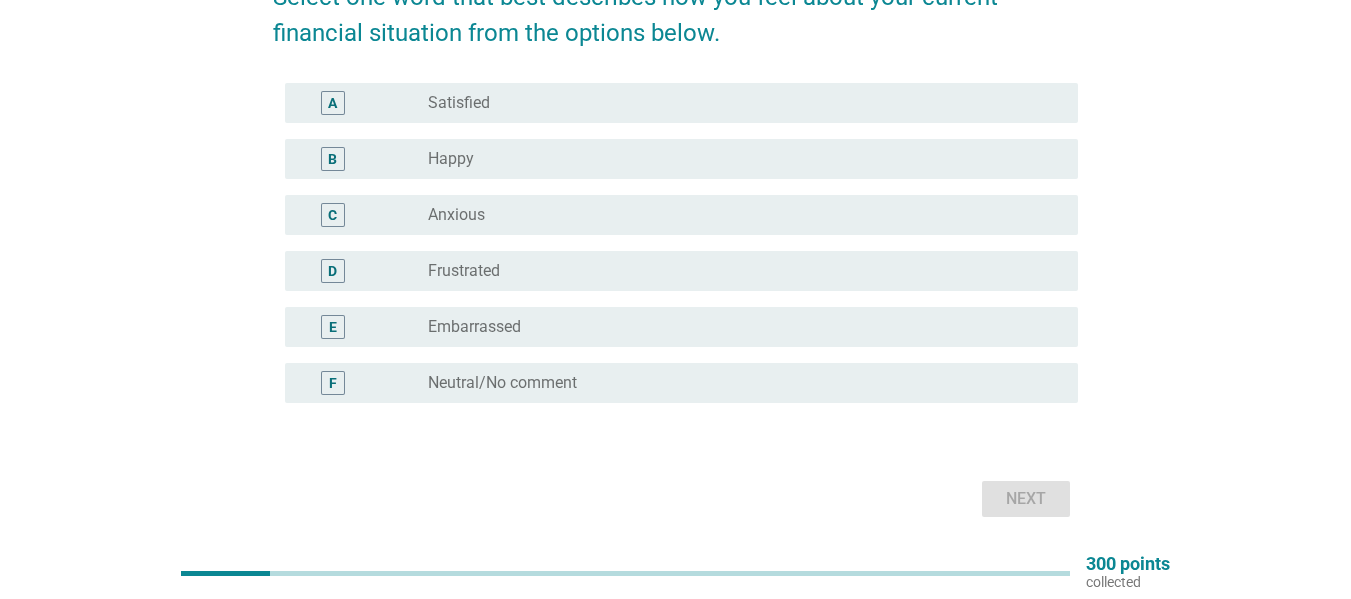 scroll, scrollTop: 165, scrollLeft: 0, axis: vertical 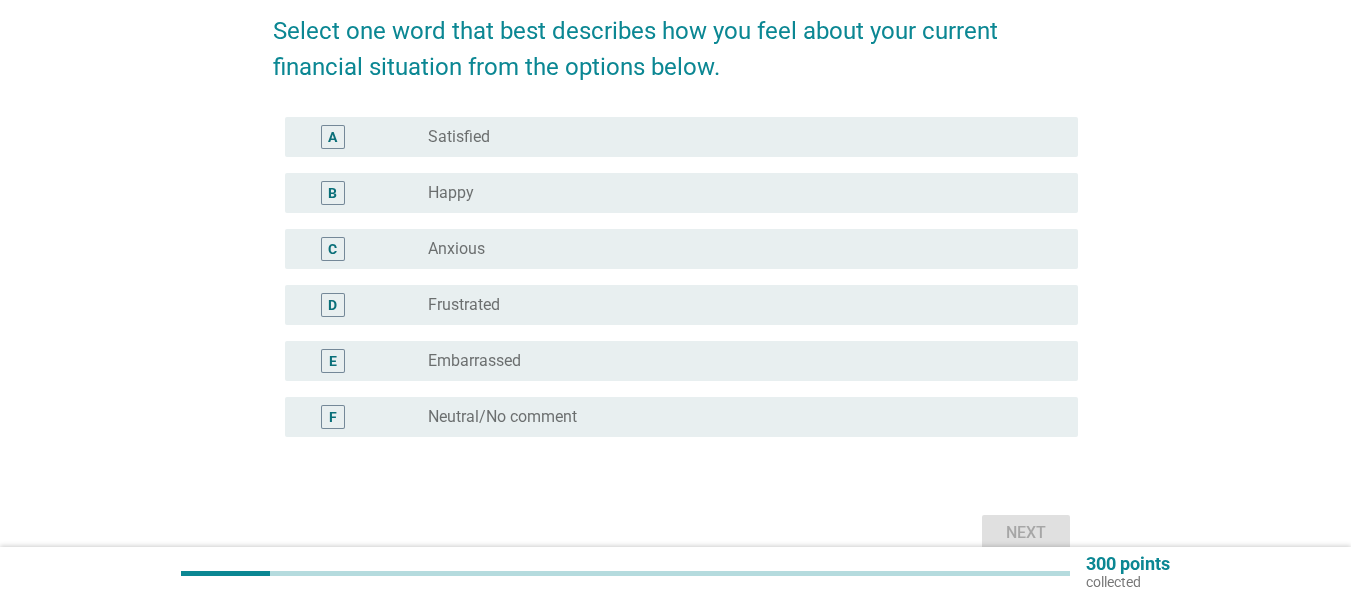 click on "radio_button_unchecked Frustrated" at bounding box center (737, 305) 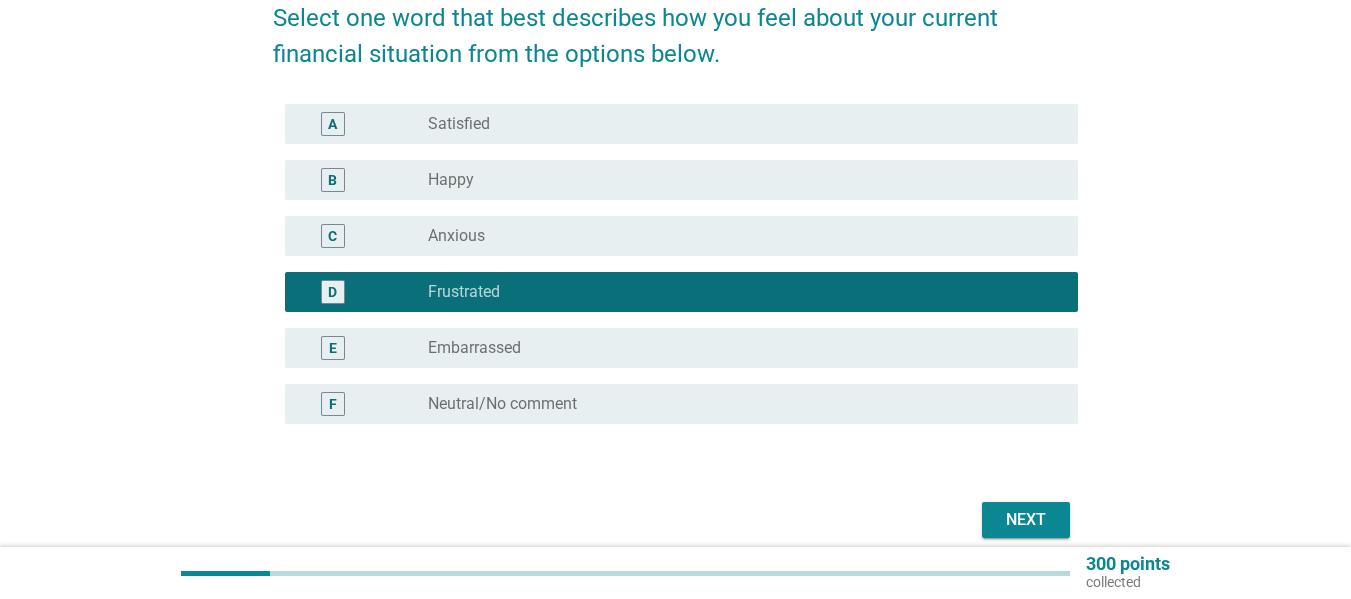 scroll, scrollTop: 265, scrollLeft: 0, axis: vertical 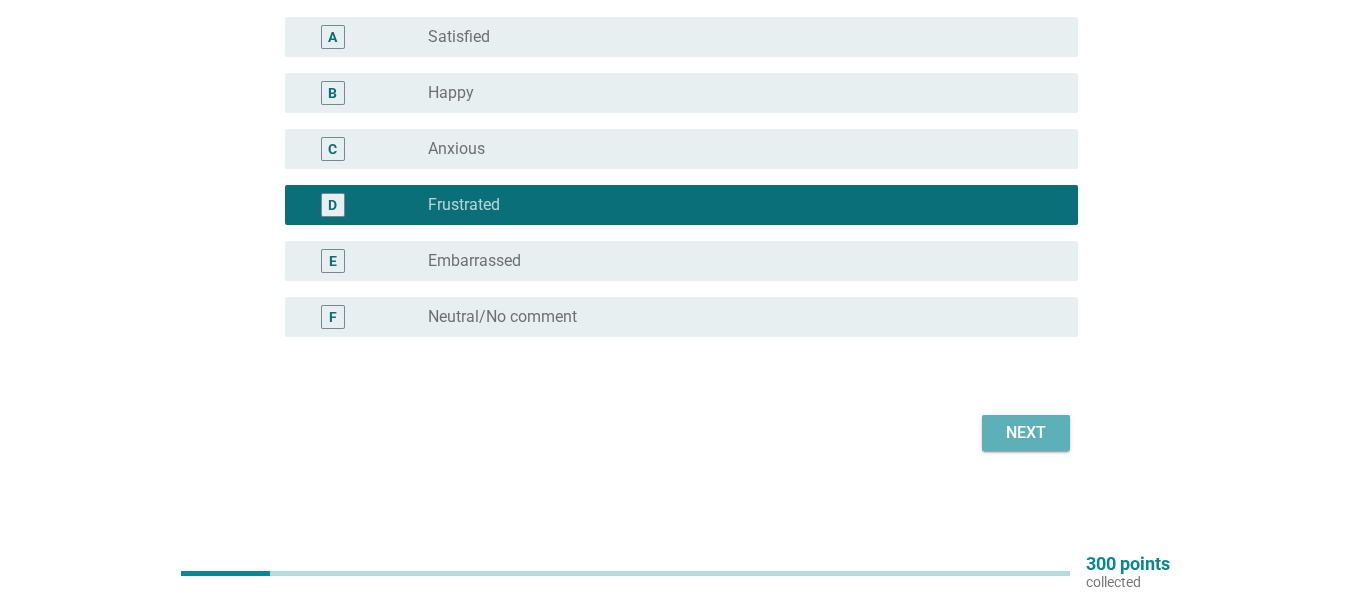 click on "Next" at bounding box center (1026, 433) 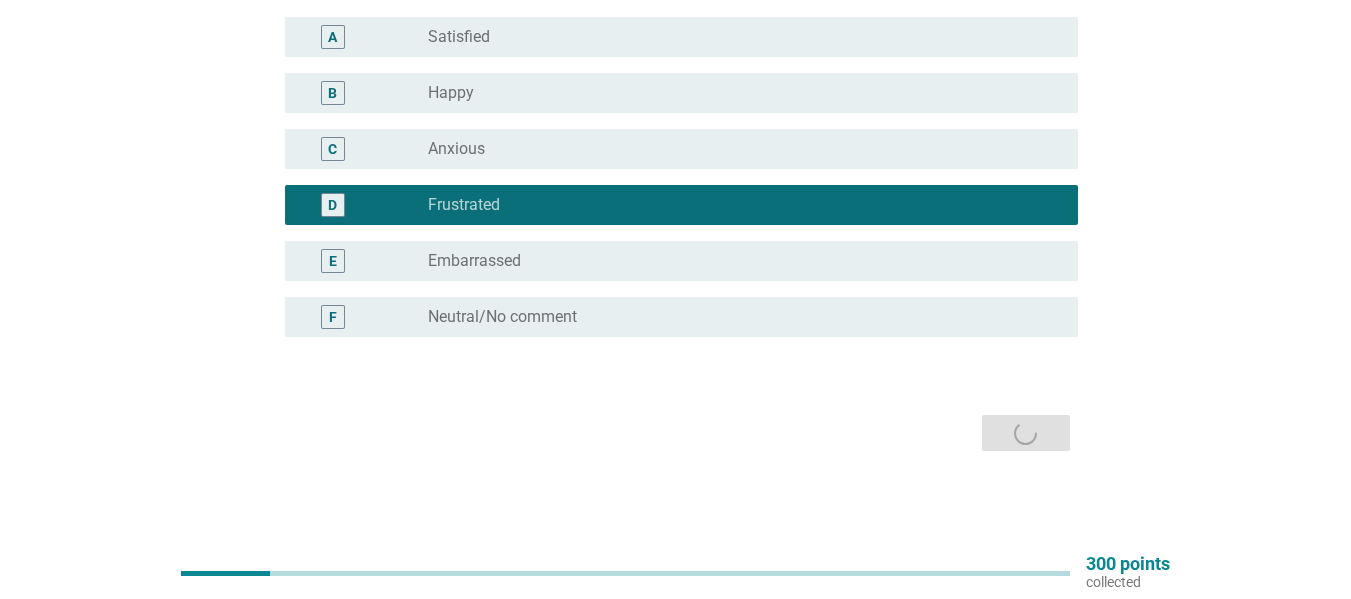 scroll, scrollTop: 0, scrollLeft: 0, axis: both 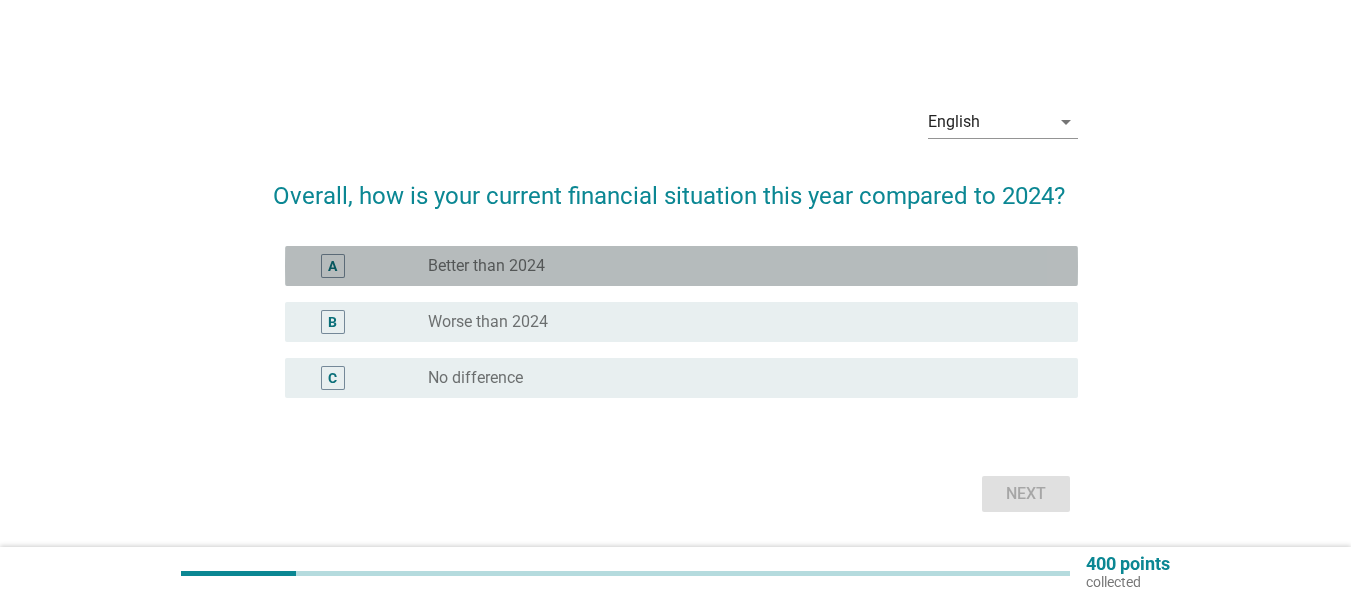 click on "radio_button_unchecked Better than 2024" at bounding box center [737, 266] 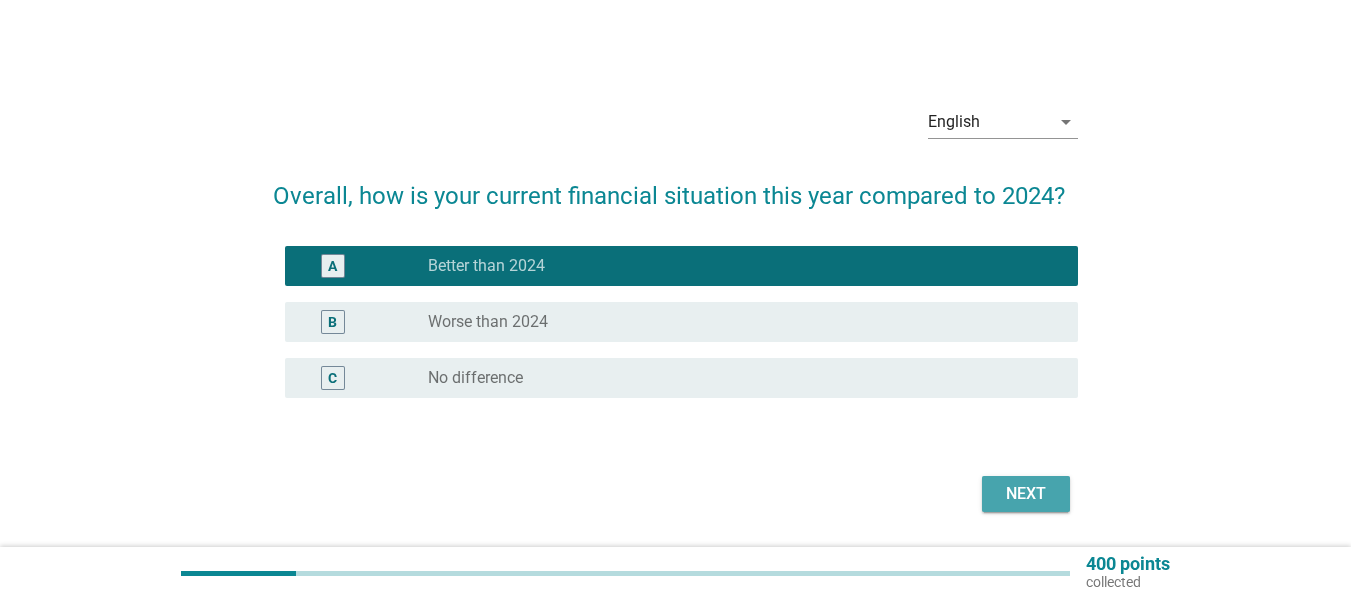 click on "Next" at bounding box center [1026, 494] 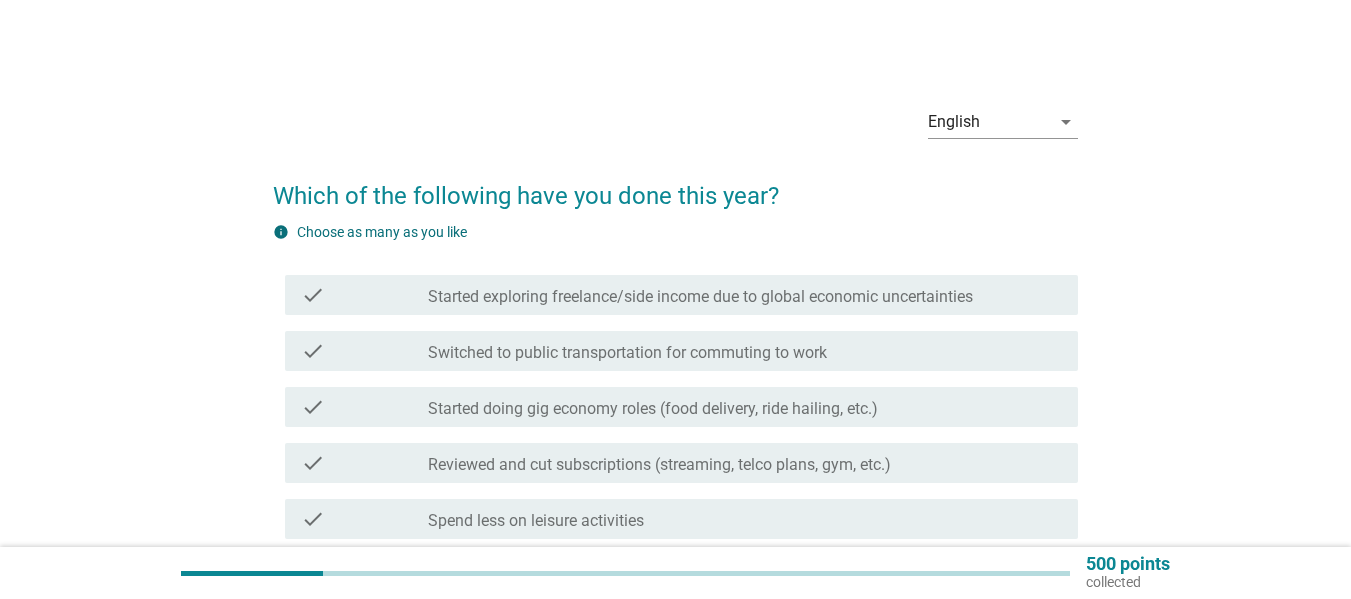 click on "Started exploring freelance/side income due to global economic uncertainties" at bounding box center [700, 297] 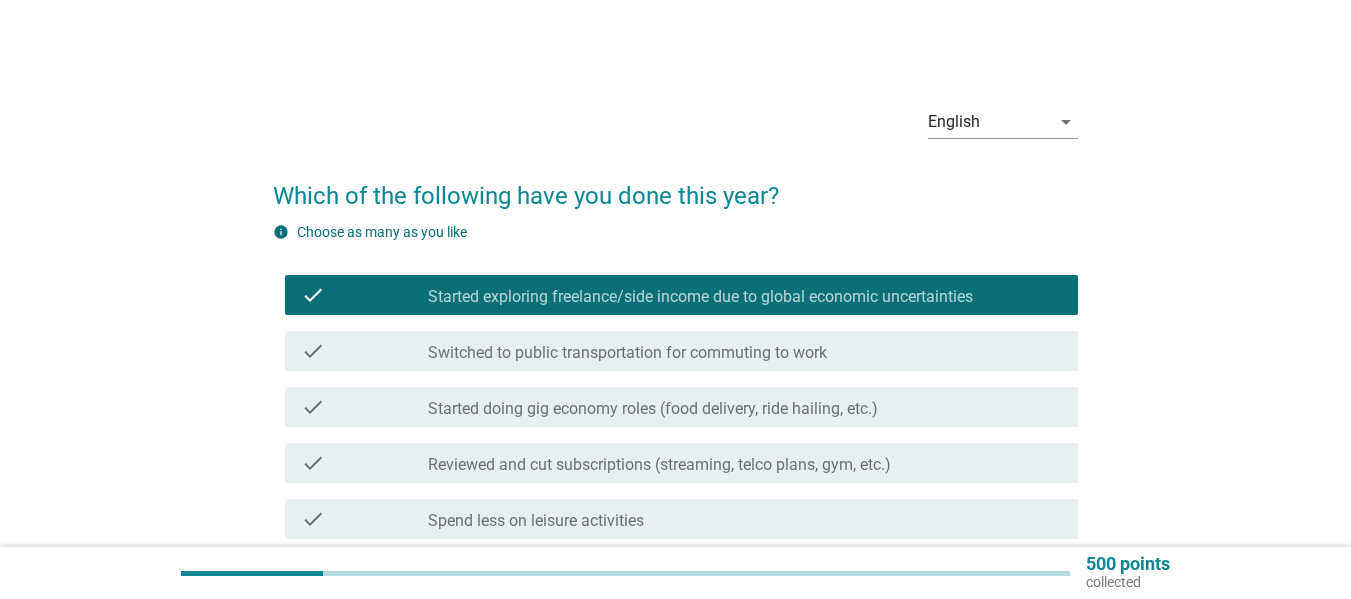 click on "check_box_outline_blank Started doing gig economy roles (food delivery, ride hailing, etc.)" at bounding box center [745, 407] 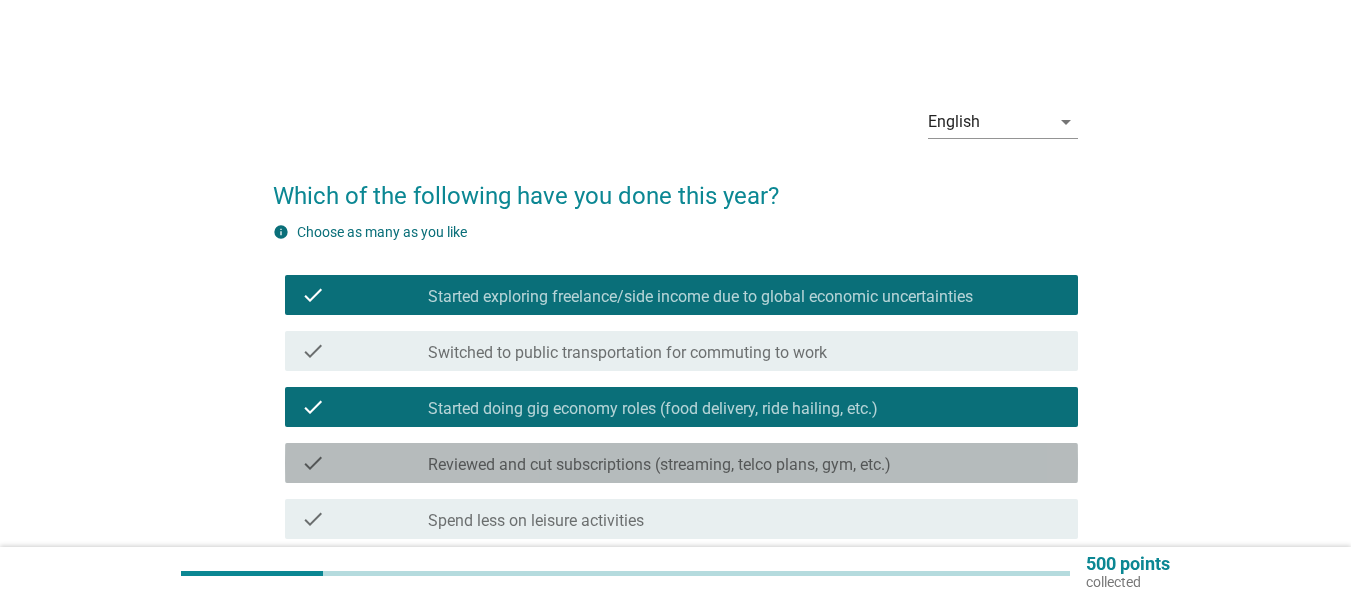 click on "check_box_outline_blank Reviewed and cut subscriptions (streaming, telco plans, gym, etc.)" at bounding box center (745, 463) 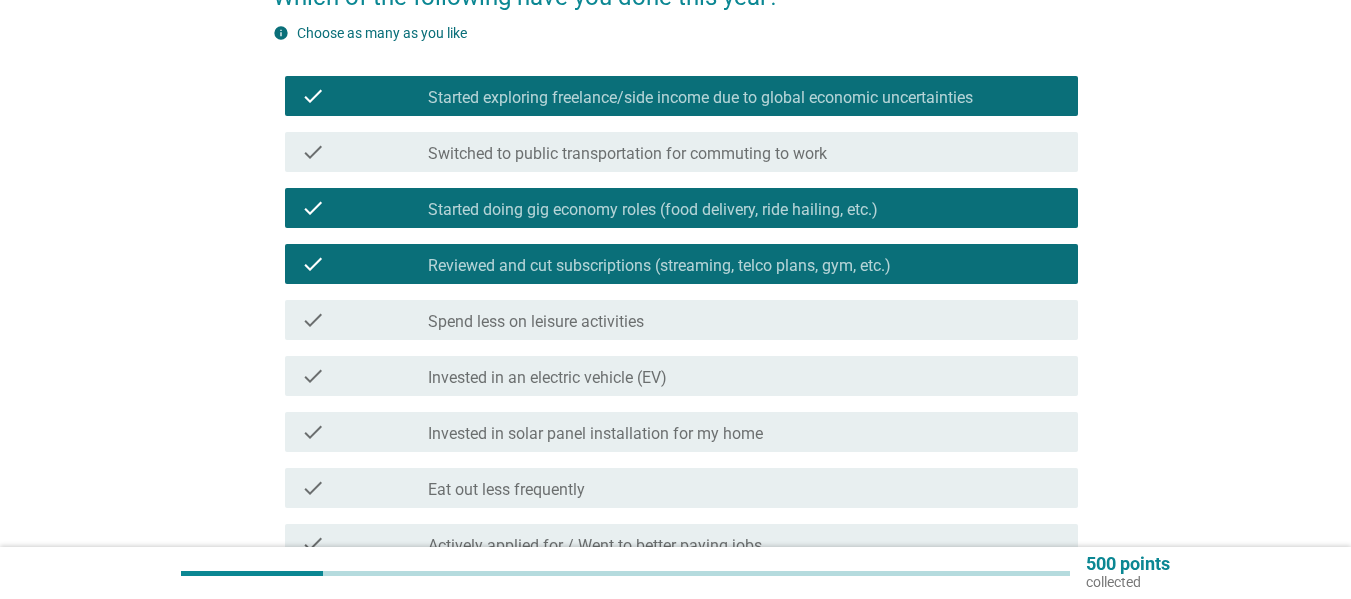 scroll, scrollTop: 200, scrollLeft: 0, axis: vertical 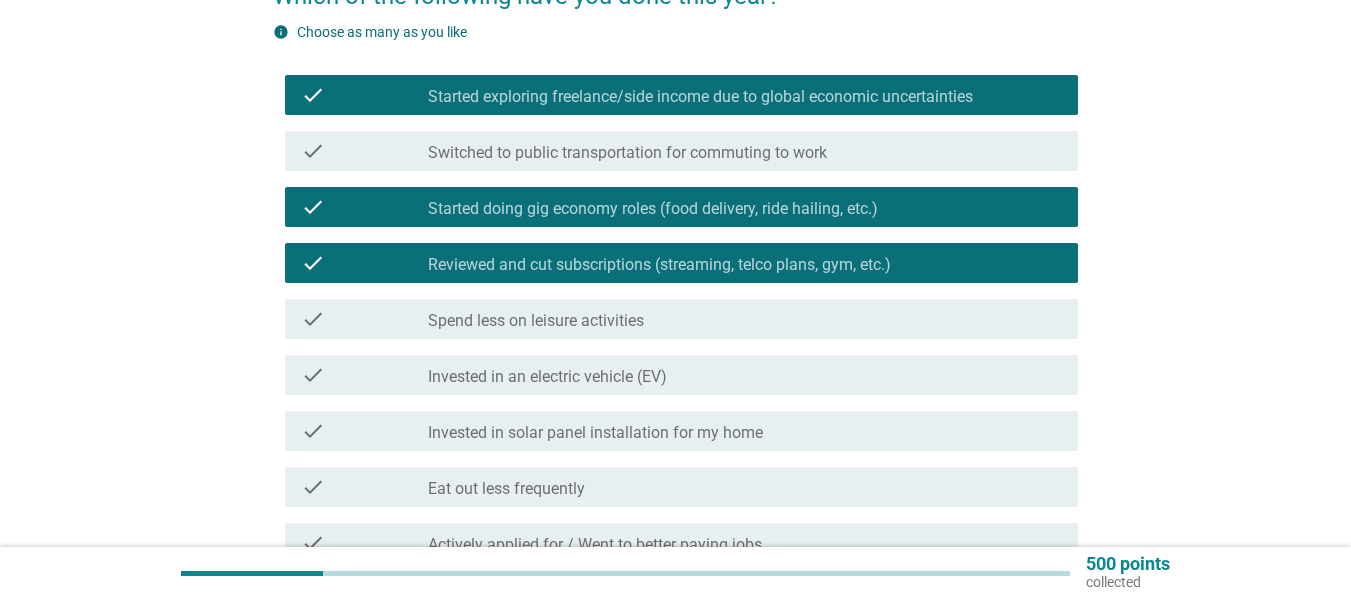 click on "check_box_outline_blank Spend less on leisure activities" at bounding box center (745, 319) 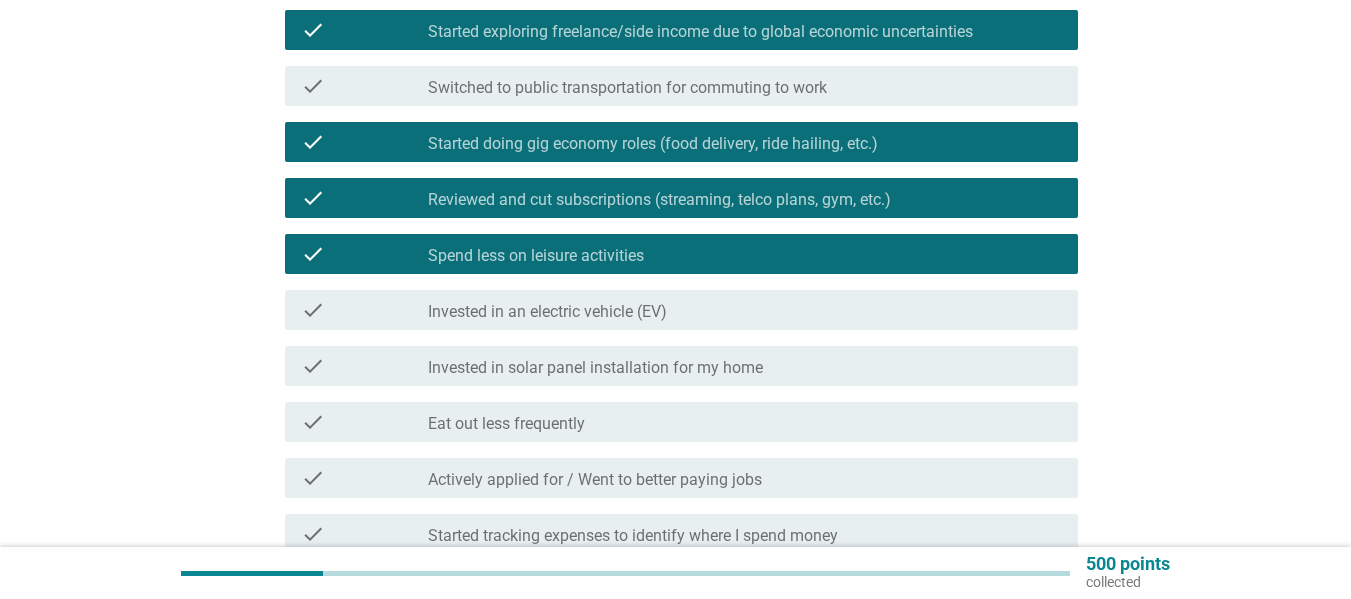 scroll, scrollTop: 300, scrollLeft: 0, axis: vertical 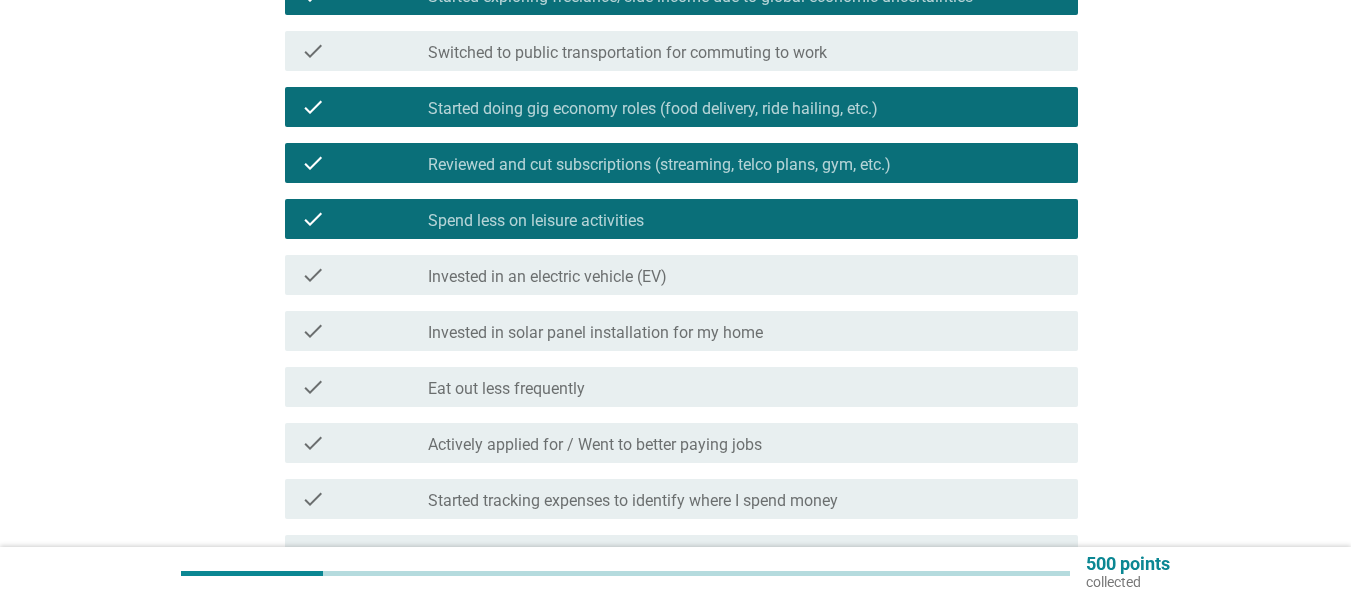 click on "check_box_outline_blank Eat out less frequently" at bounding box center (745, 387) 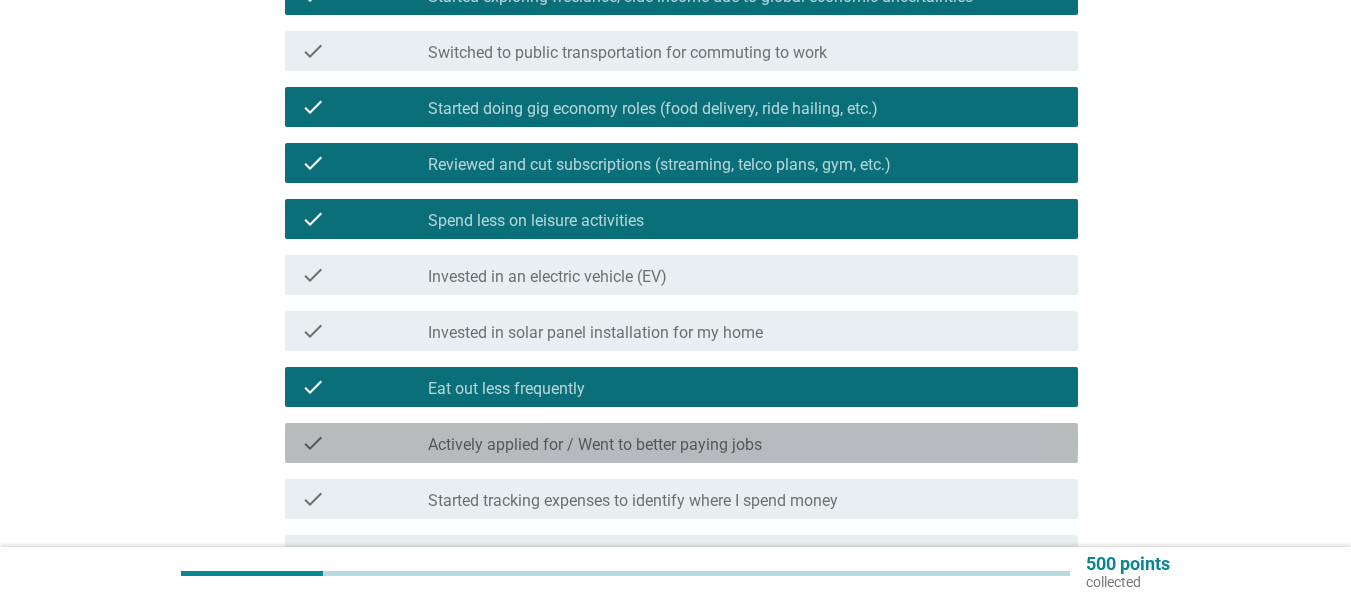 click on "check     check_box_outline_blank Actively applied for / Went to better paying jobs" at bounding box center [681, 443] 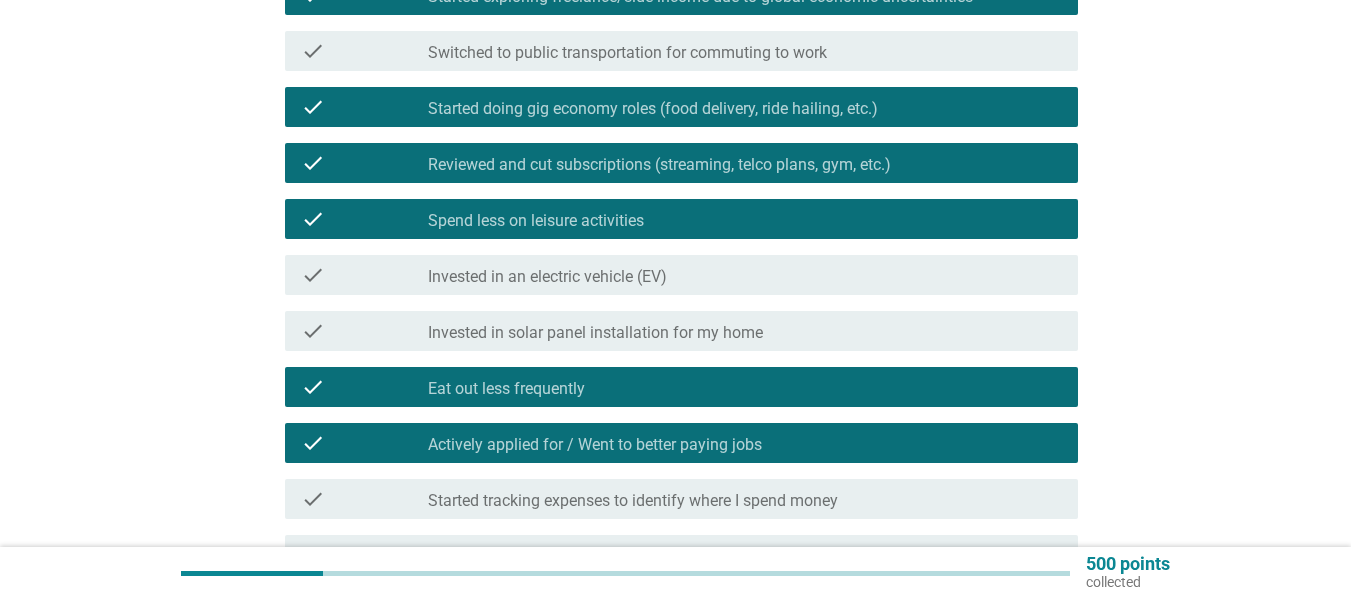 scroll, scrollTop: 400, scrollLeft: 0, axis: vertical 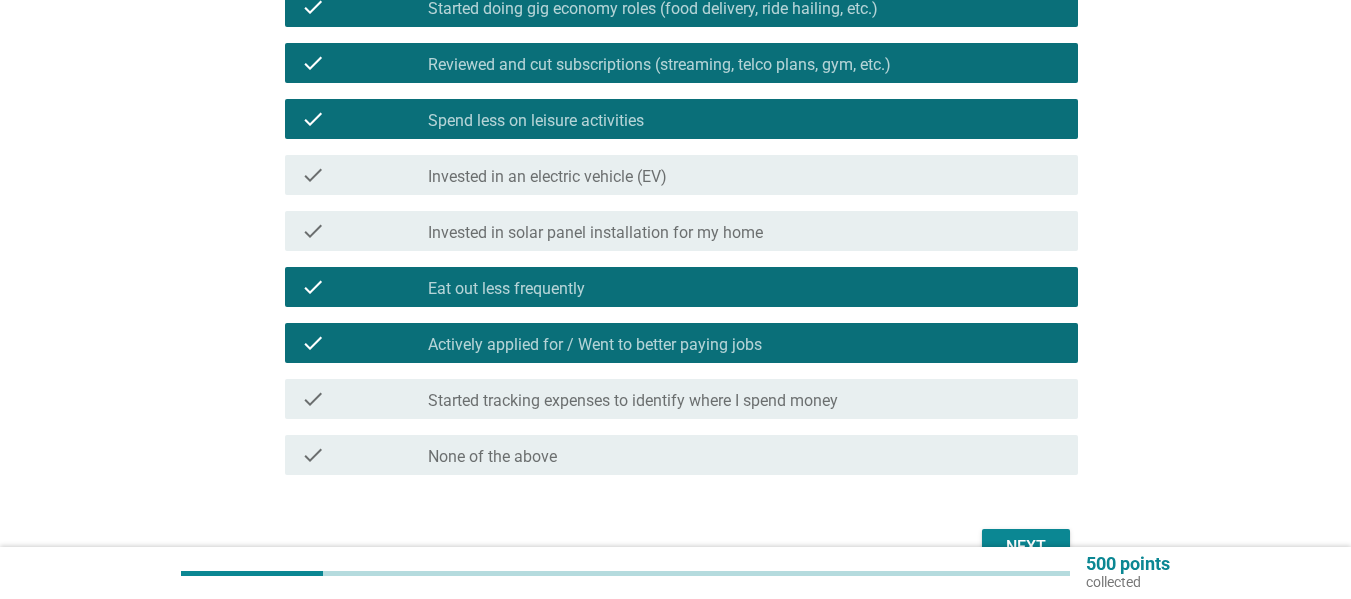 click on "check_box_outline_blank Started tracking expenses to identify where I spend money" at bounding box center [745, 399] 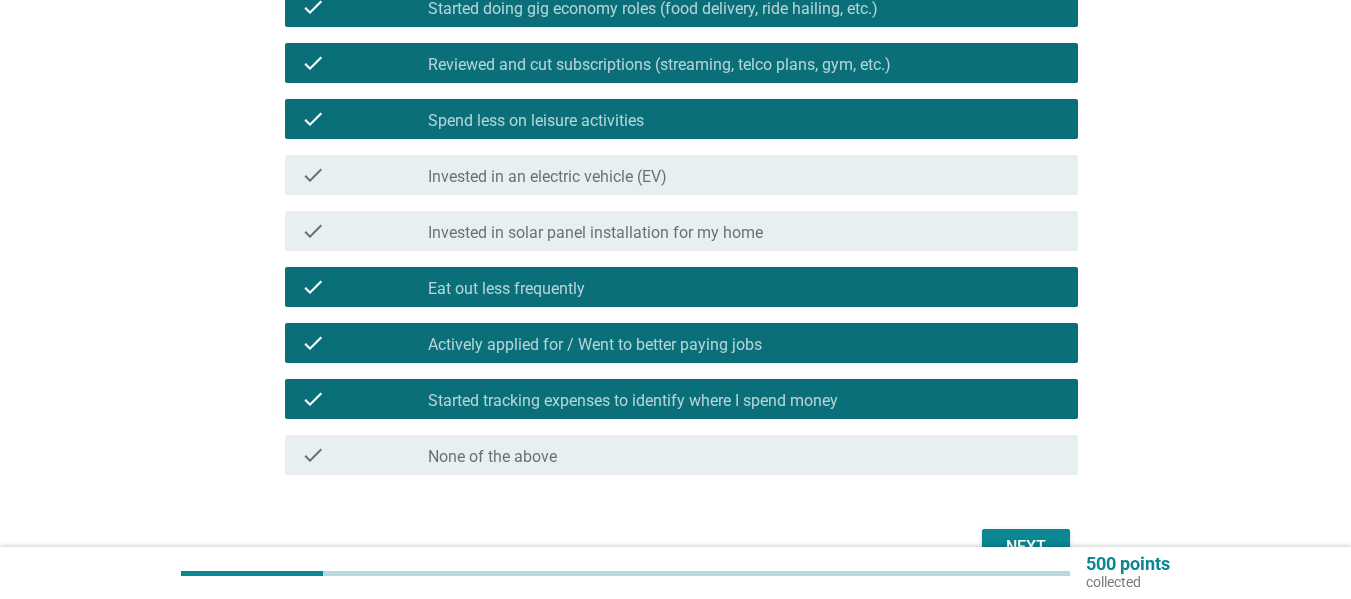 scroll, scrollTop: 500, scrollLeft: 0, axis: vertical 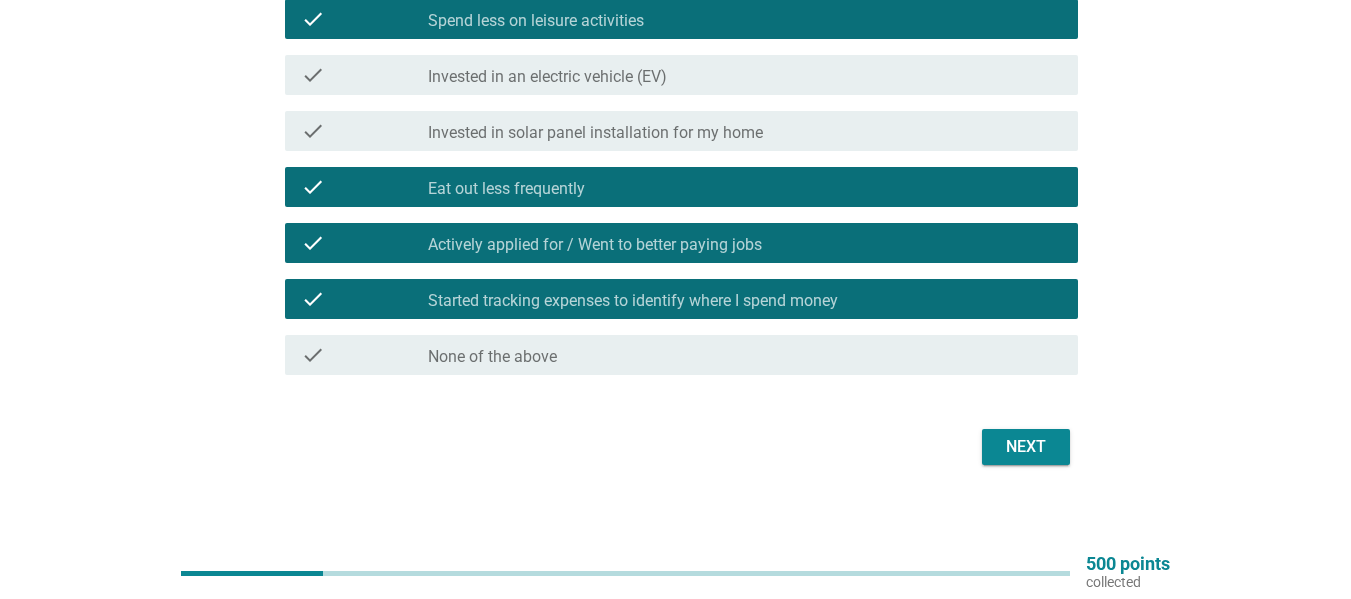 click on "Next" at bounding box center (1026, 447) 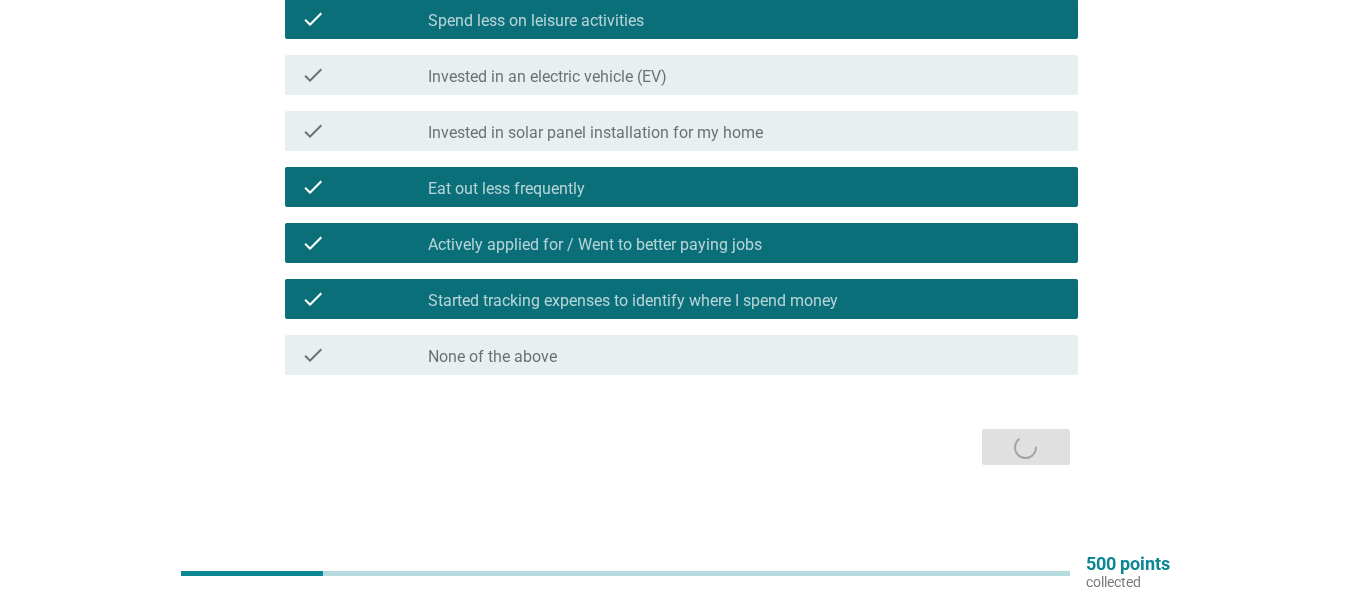 scroll, scrollTop: 0, scrollLeft: 0, axis: both 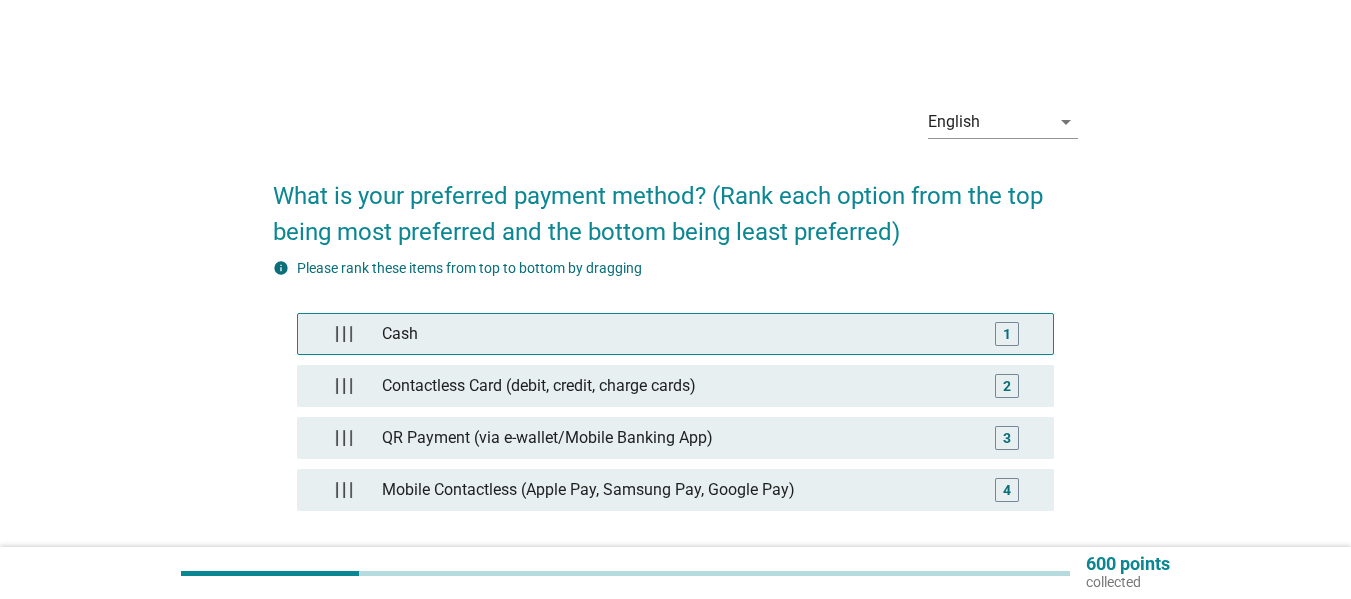 click on "Cash" at bounding box center (675, 334) 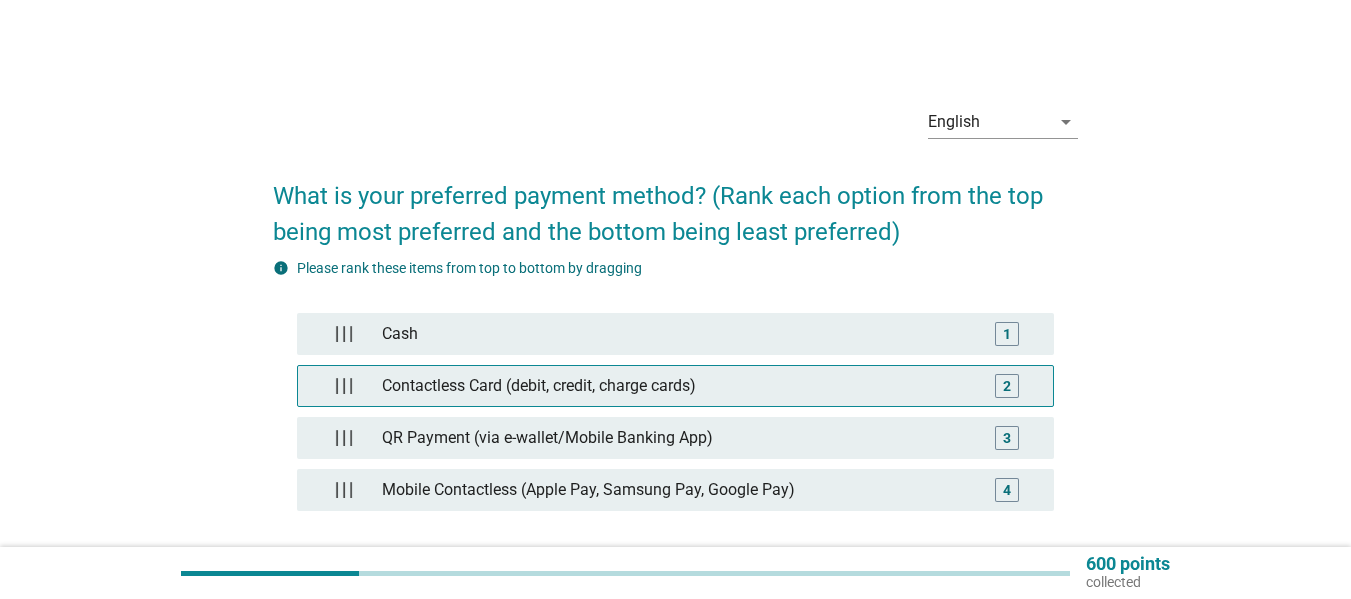 click on "Contactless Card (debit, credit, charge cards)" at bounding box center [675, 386] 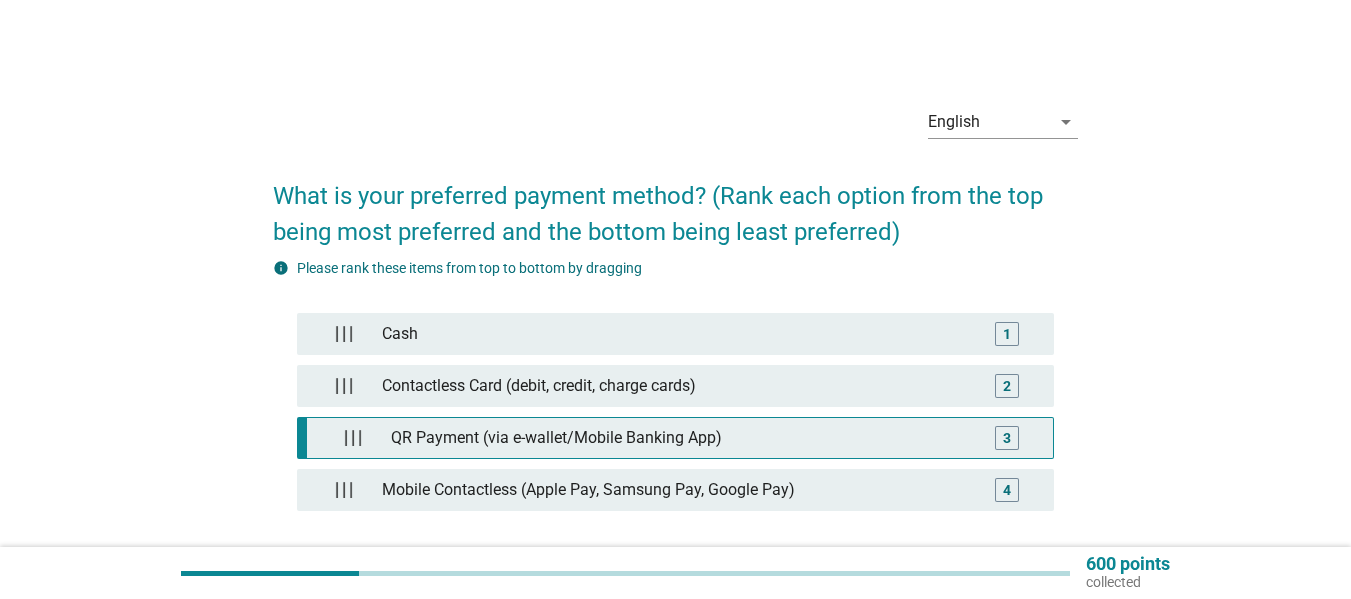 type 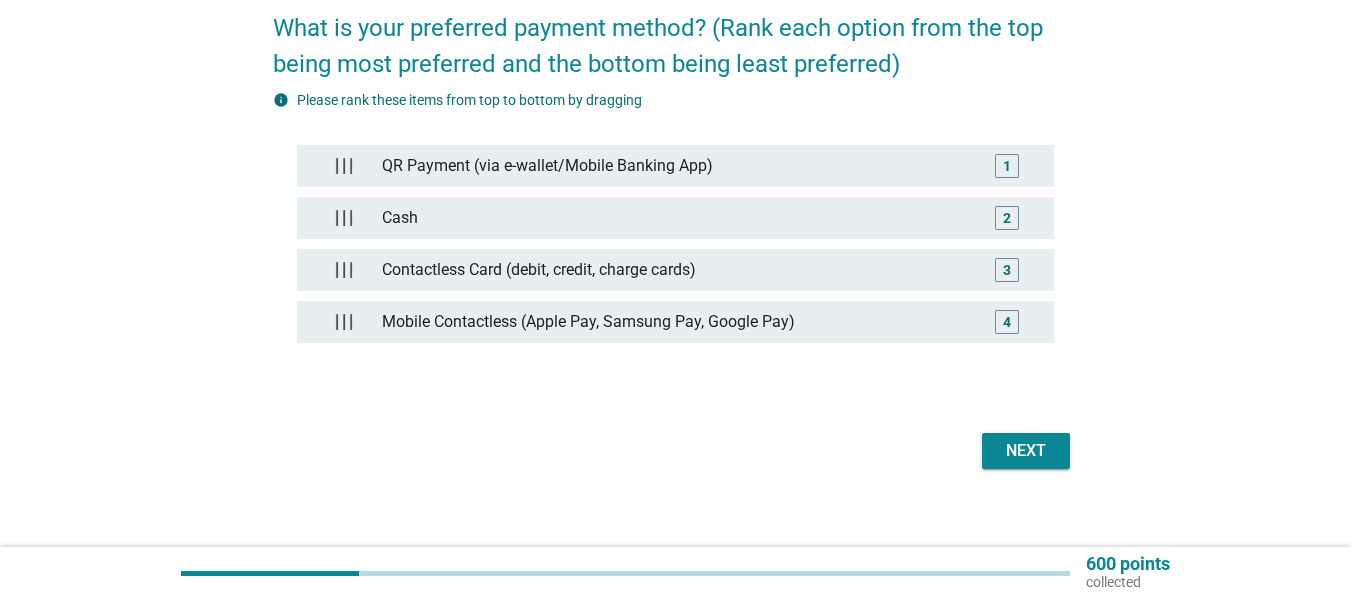 scroll, scrollTop: 186, scrollLeft: 0, axis: vertical 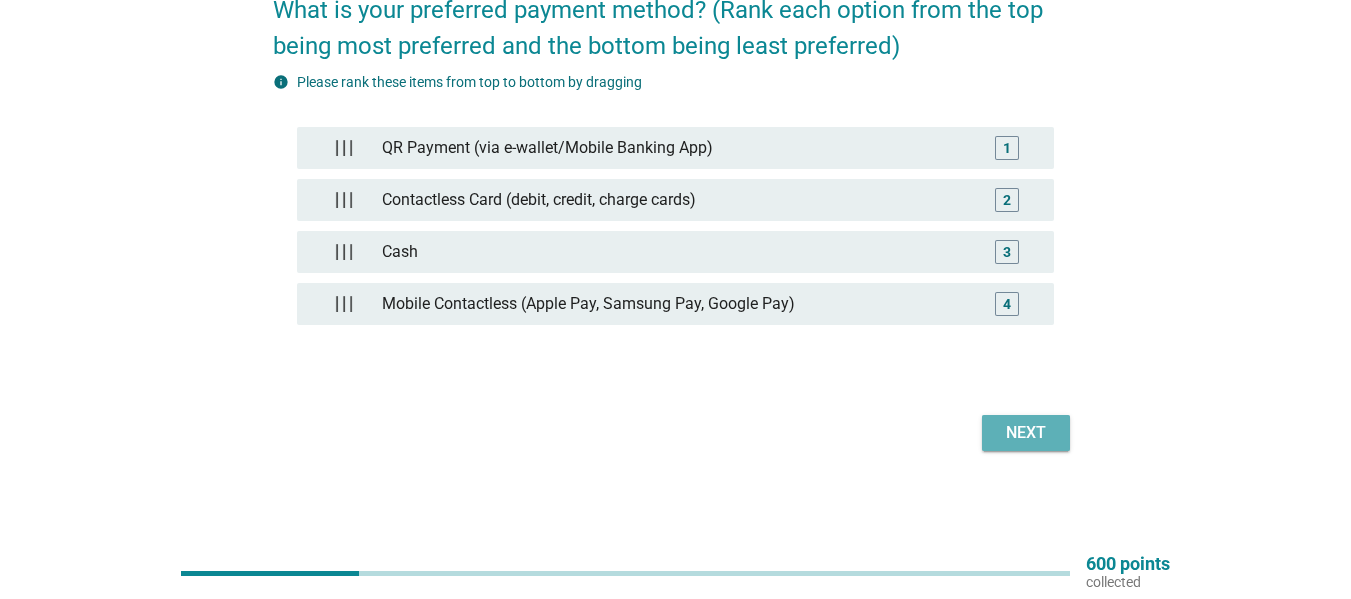 click on "Next" at bounding box center (1026, 433) 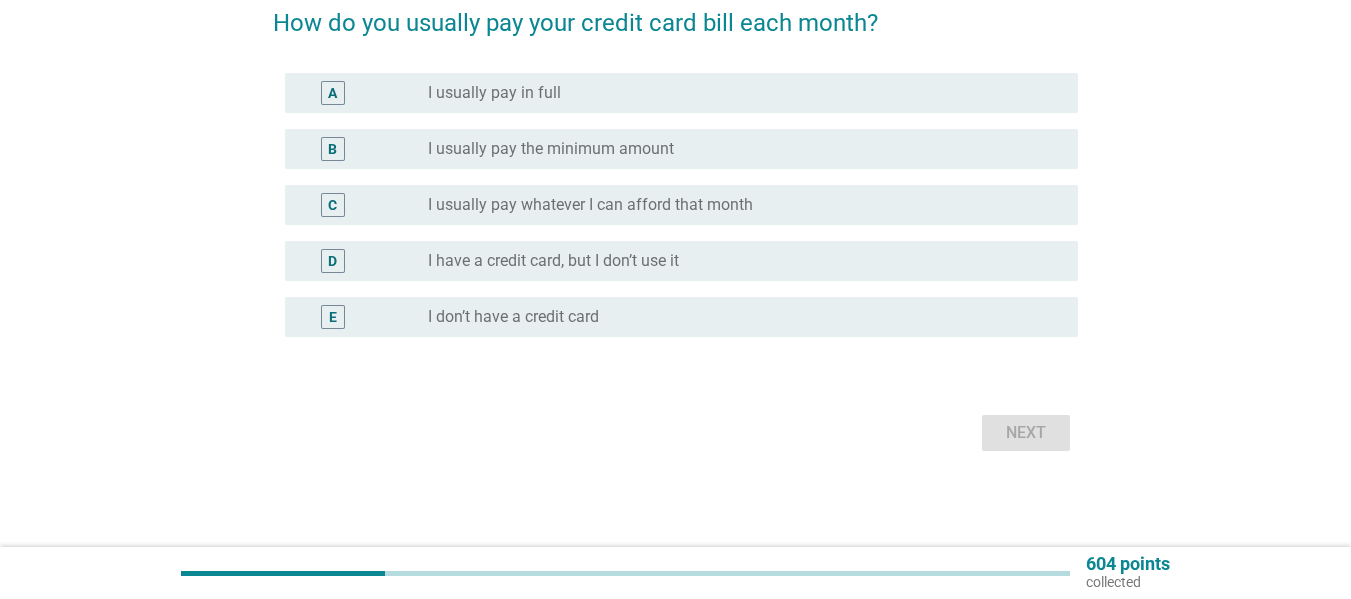 scroll, scrollTop: 0, scrollLeft: 0, axis: both 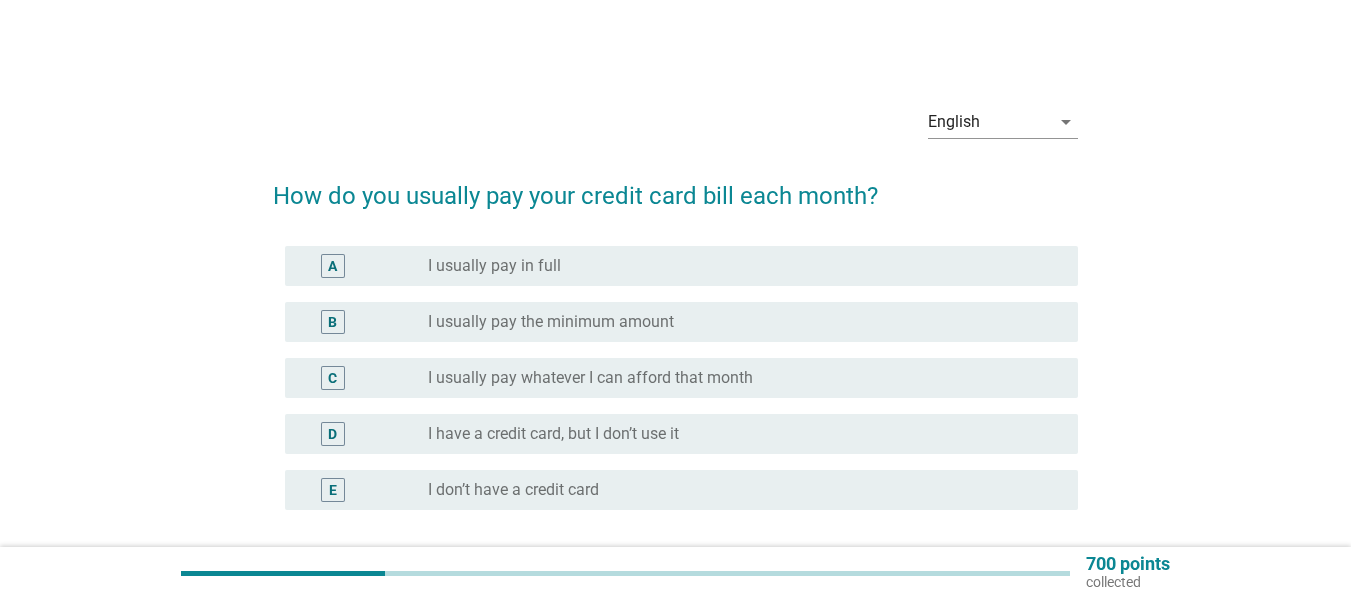 click on "radio_button_unchecked I don’t have a credit card" at bounding box center [737, 490] 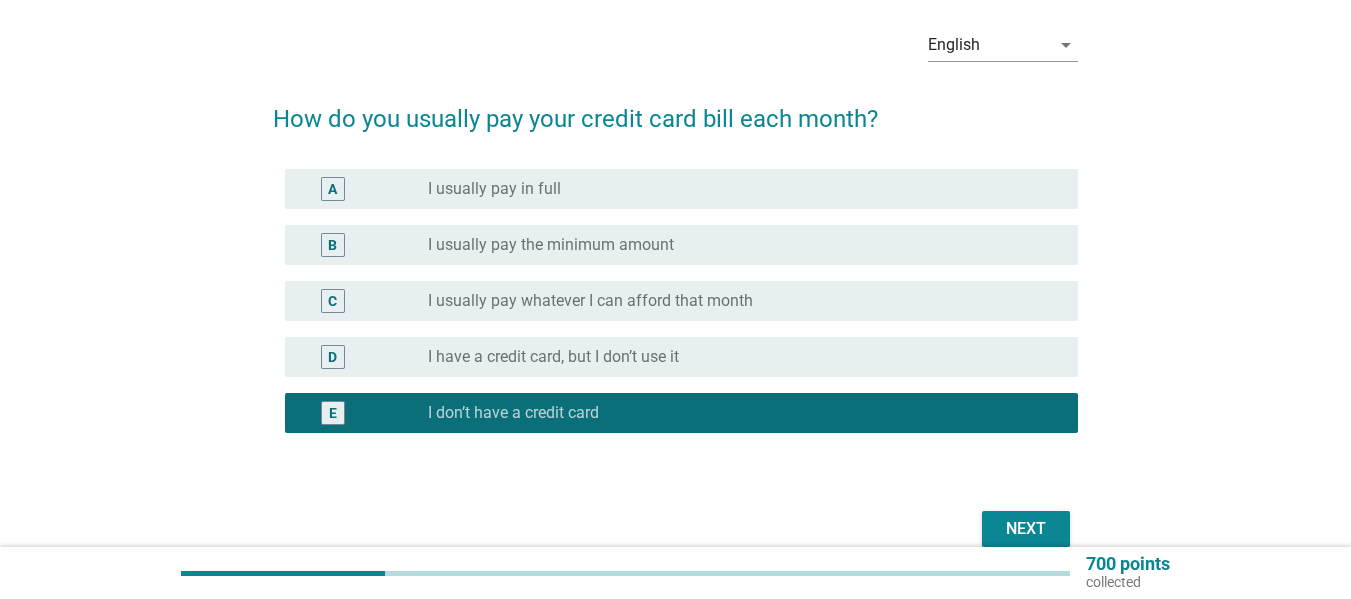 scroll, scrollTop: 173, scrollLeft: 0, axis: vertical 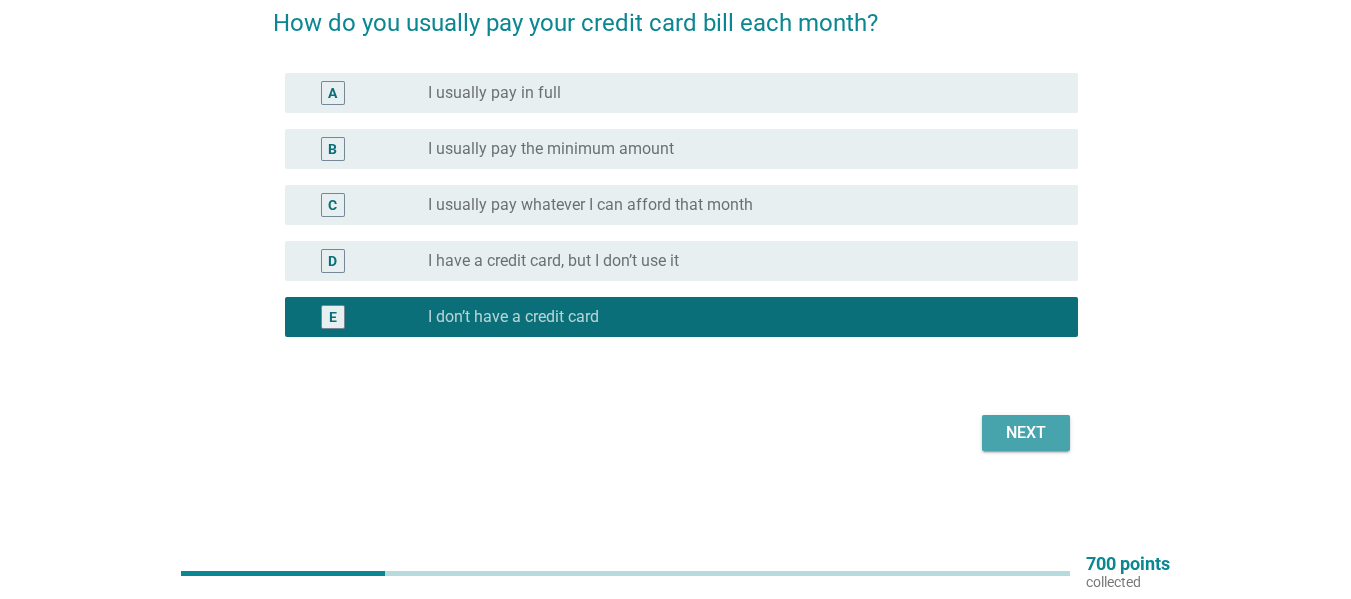 click on "Next" at bounding box center [1026, 433] 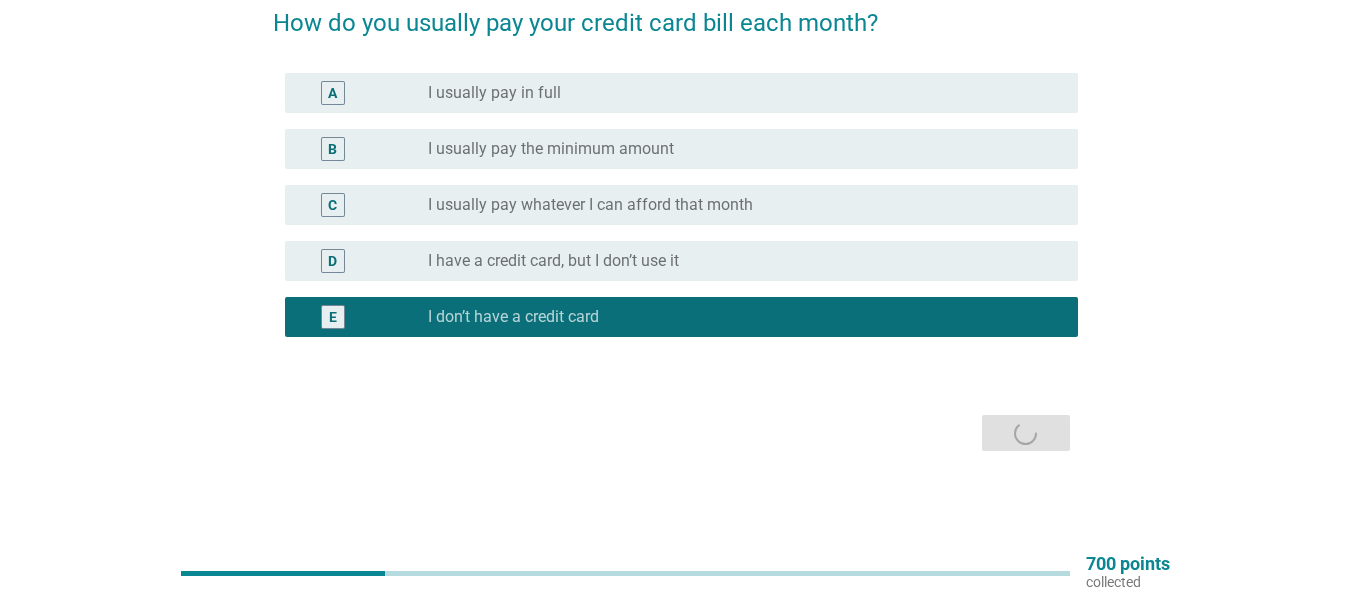 scroll, scrollTop: 0, scrollLeft: 0, axis: both 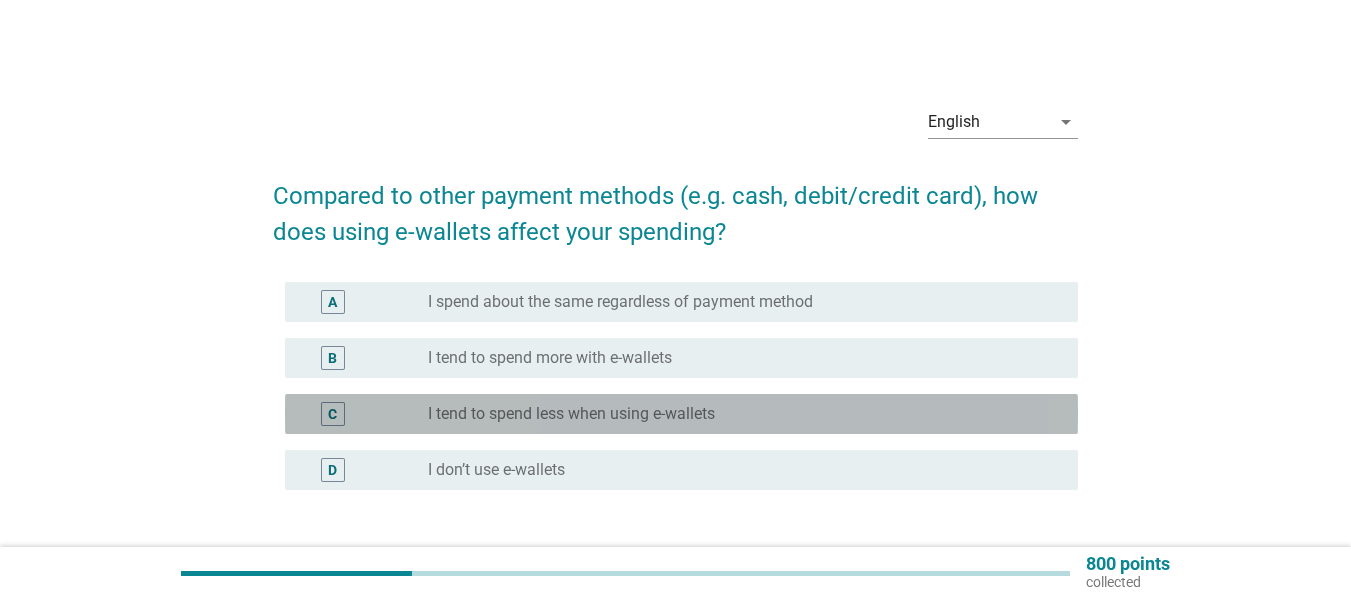 click on "radio_button_unchecked I tend to spend less when using e-wallets" at bounding box center (737, 414) 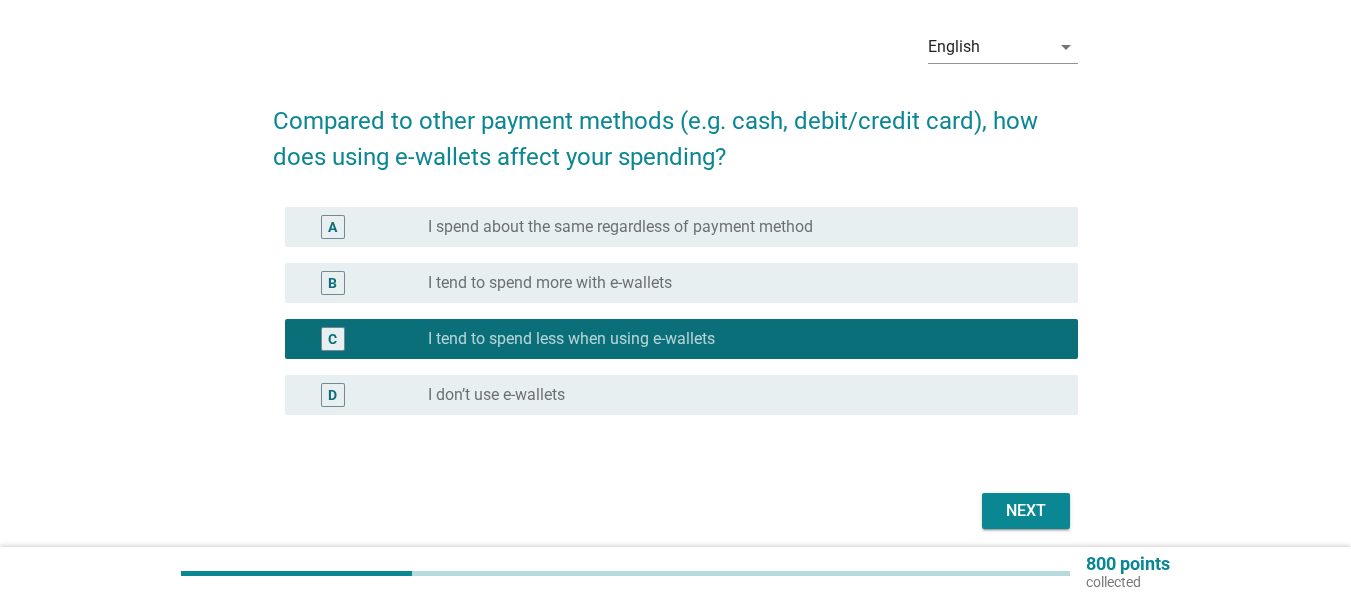 scroll, scrollTop: 153, scrollLeft: 0, axis: vertical 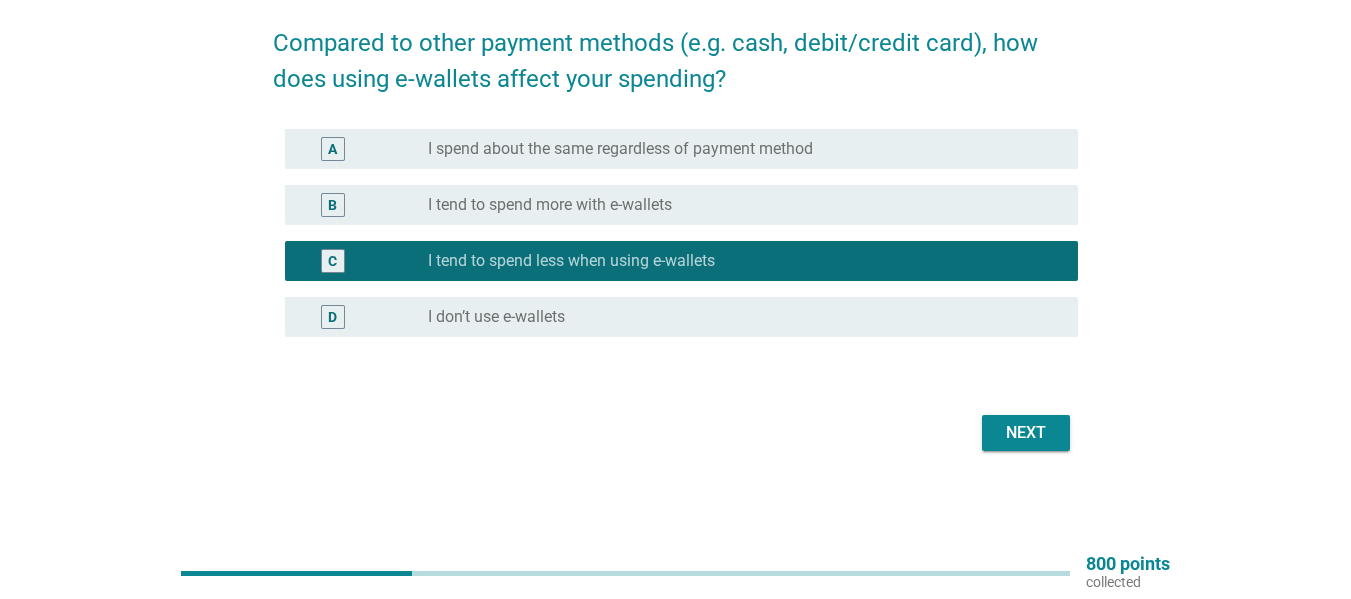 click on "Next" at bounding box center (1026, 433) 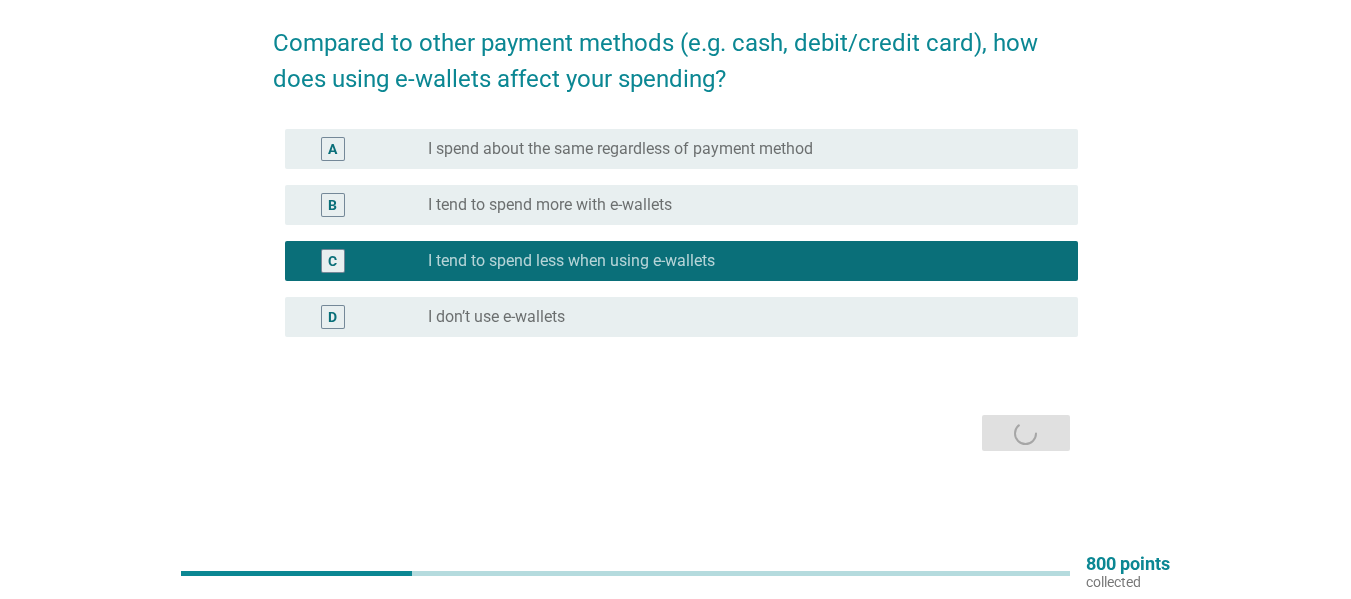 scroll, scrollTop: 0, scrollLeft: 0, axis: both 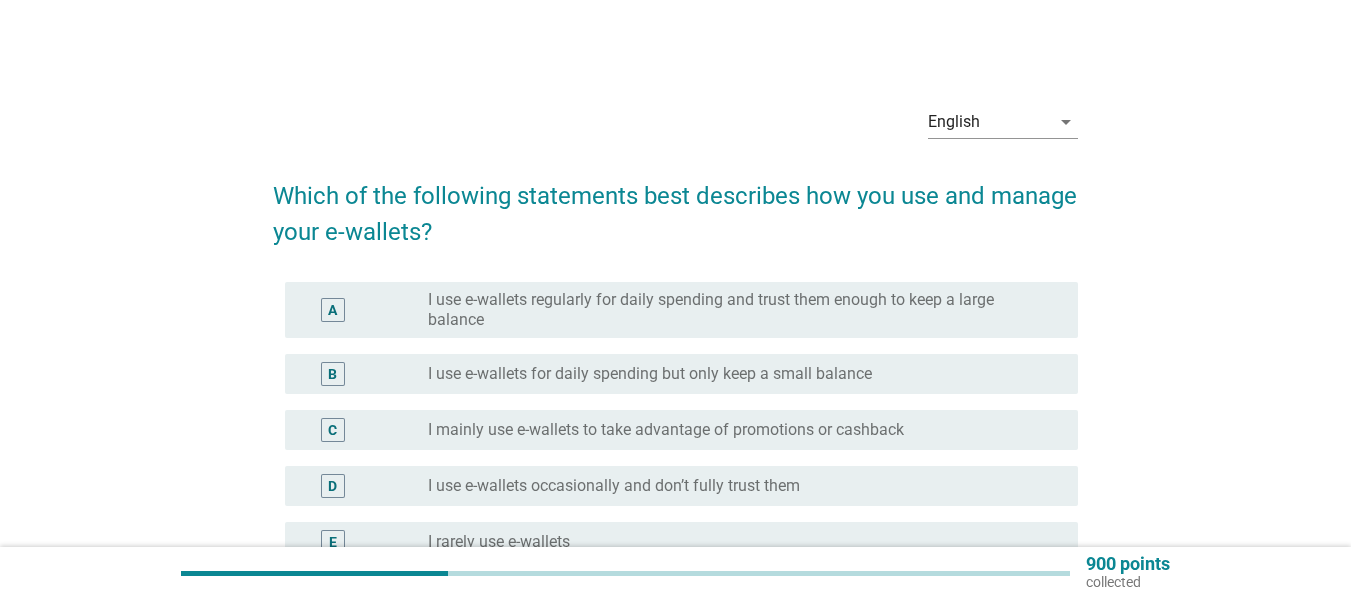 click on "B" at bounding box center [332, 374] 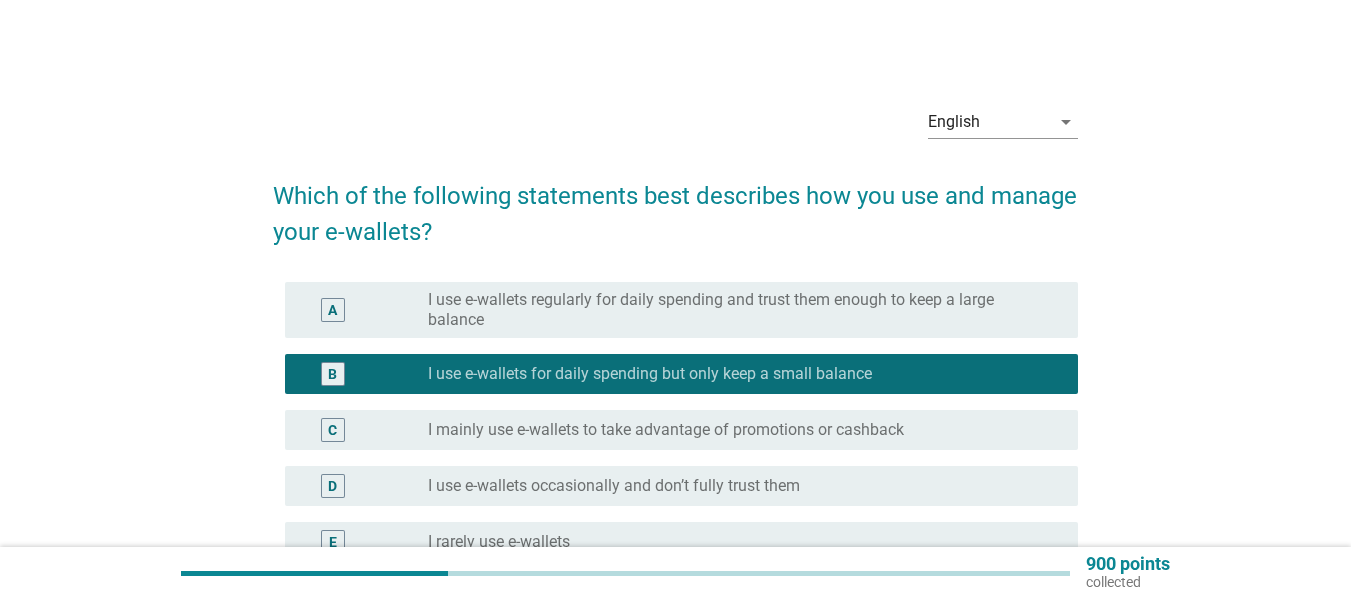 click on "I mainly use e-wallets to take advantage of promotions or cashback" at bounding box center (666, 430) 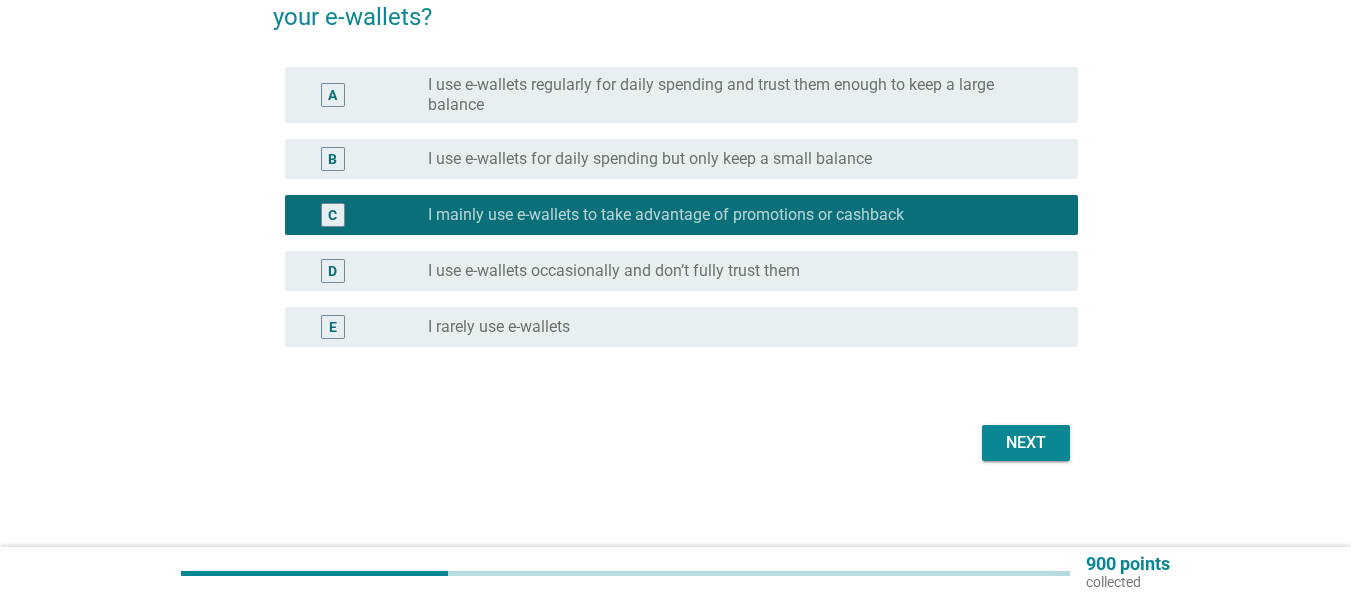 scroll, scrollTop: 225, scrollLeft: 0, axis: vertical 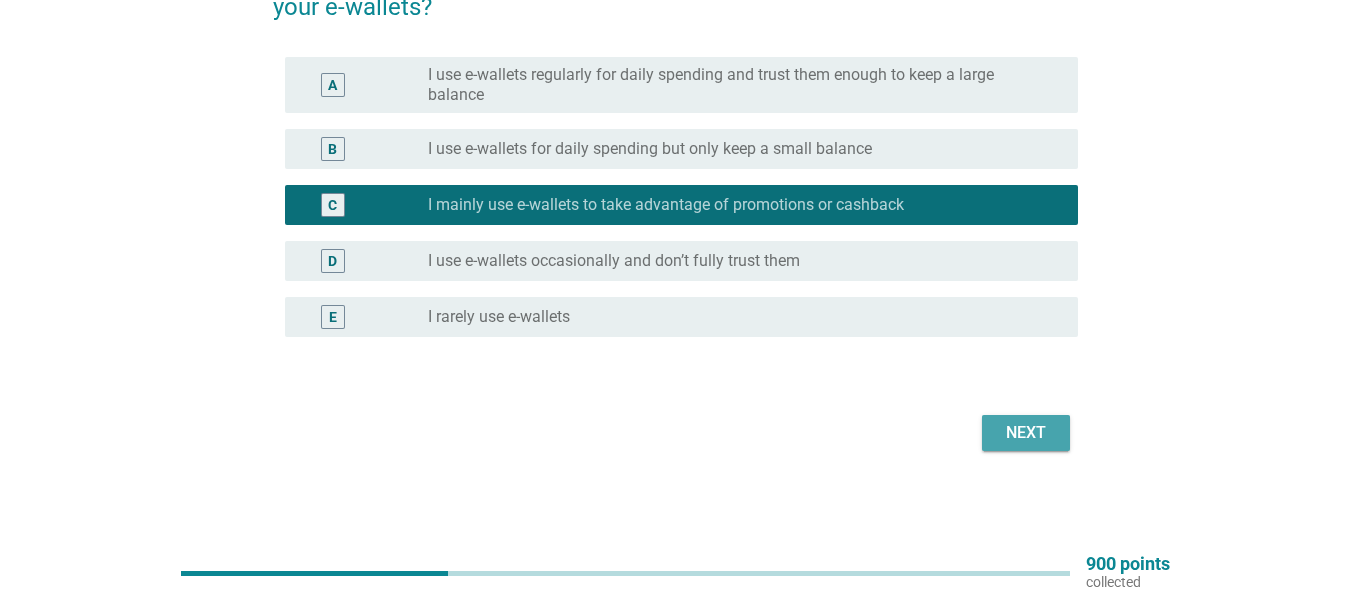 click on "Next" at bounding box center (1026, 433) 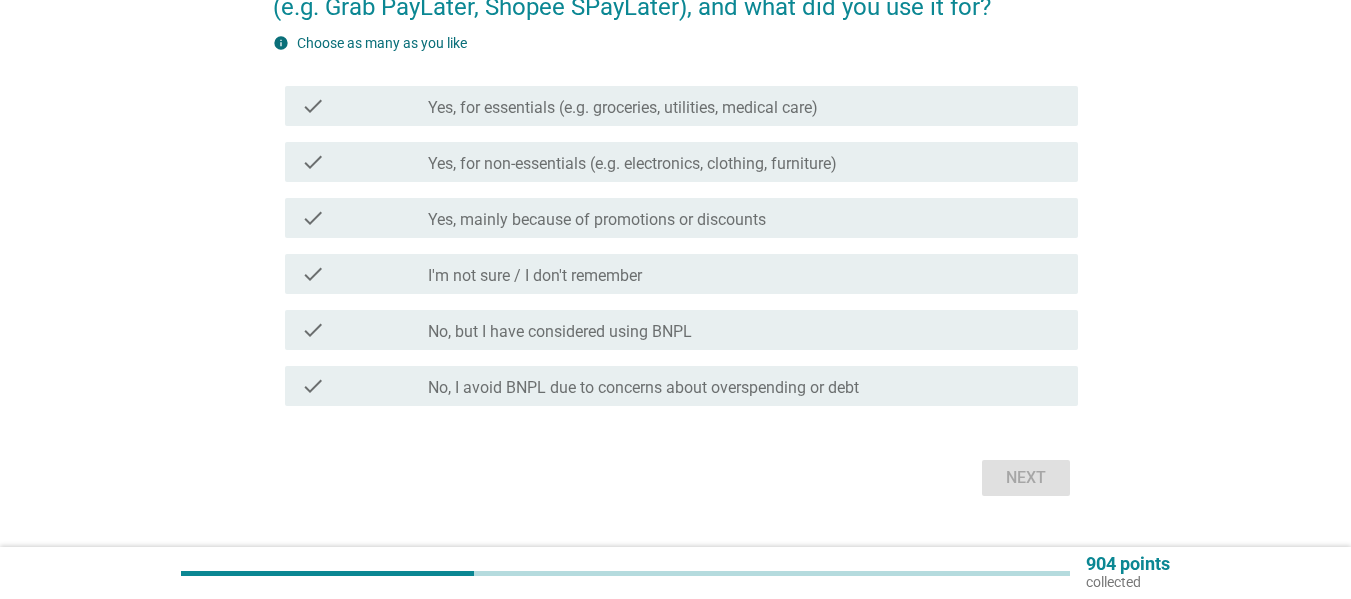 scroll, scrollTop: 0, scrollLeft: 0, axis: both 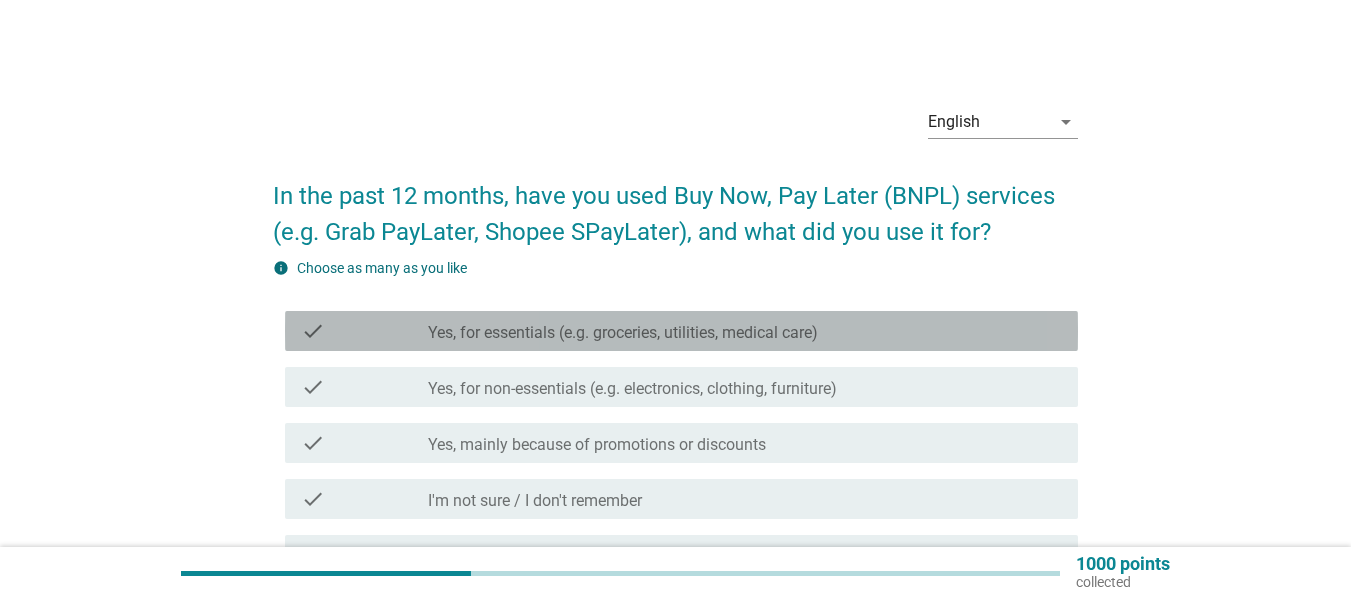 click on "check_box_outline_blank Yes, for essentials (e.g. groceries, utilities, medical care)" at bounding box center [745, 331] 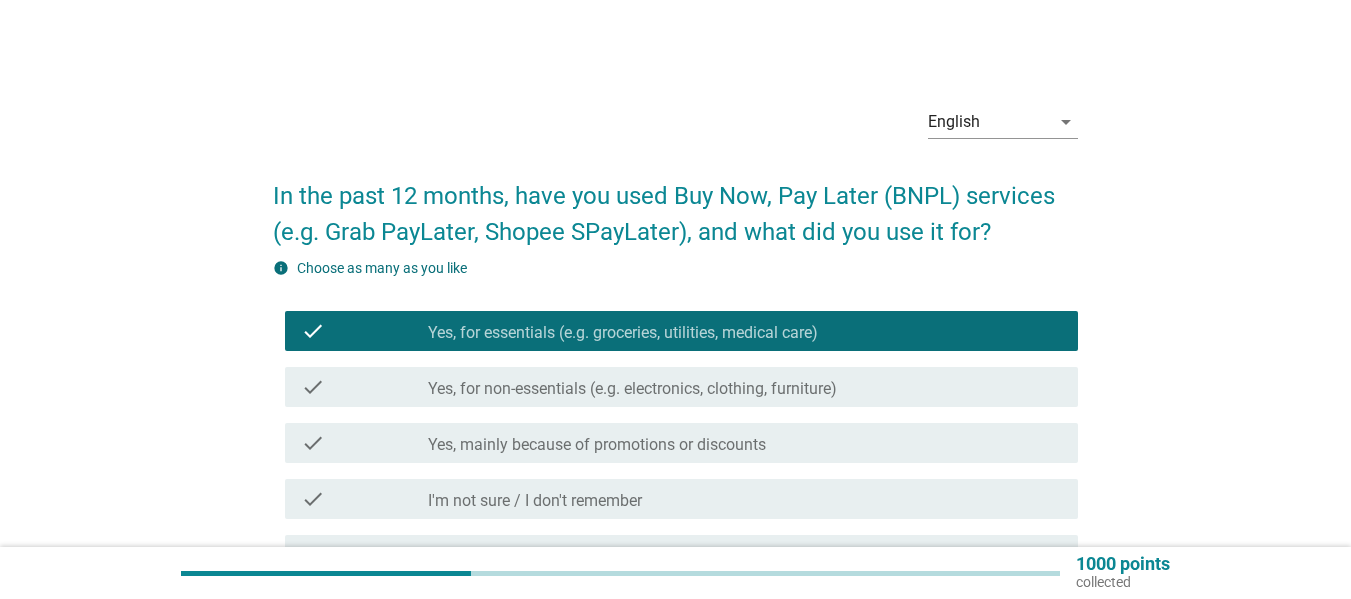 click on "Yes, for non-essentials (e.g. electronics, clothing, furniture)" at bounding box center [632, 389] 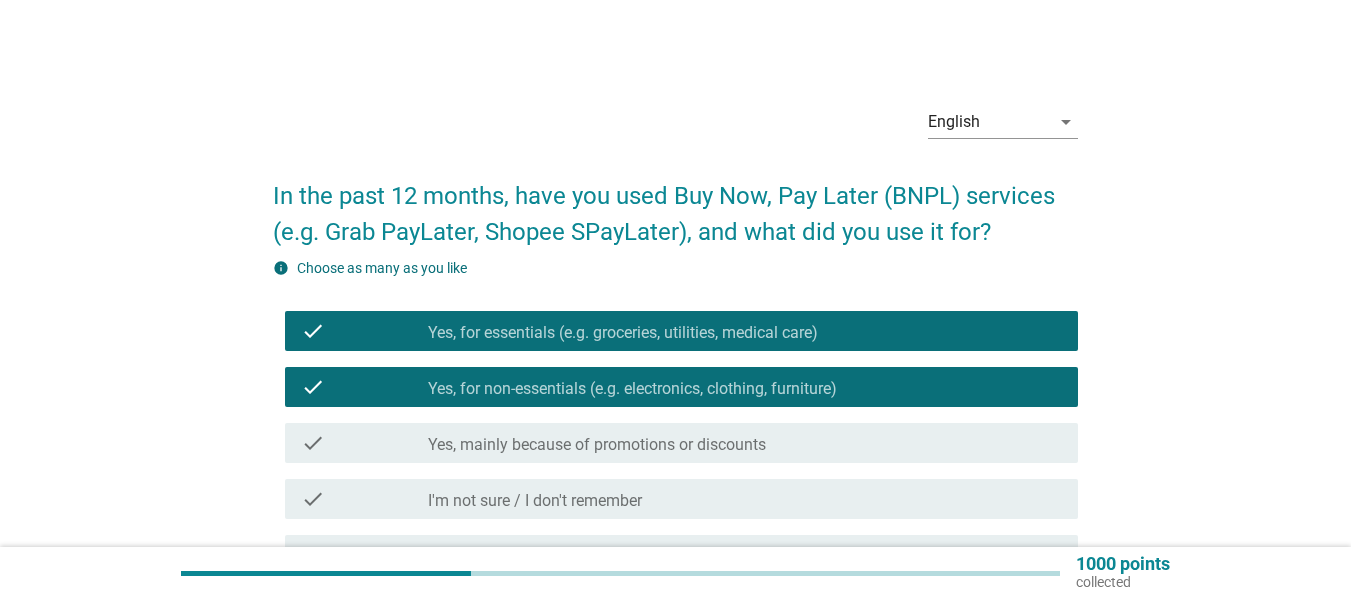 click on "check_box_outline_blank Yes, mainly because of promotions or discounts" at bounding box center [745, 443] 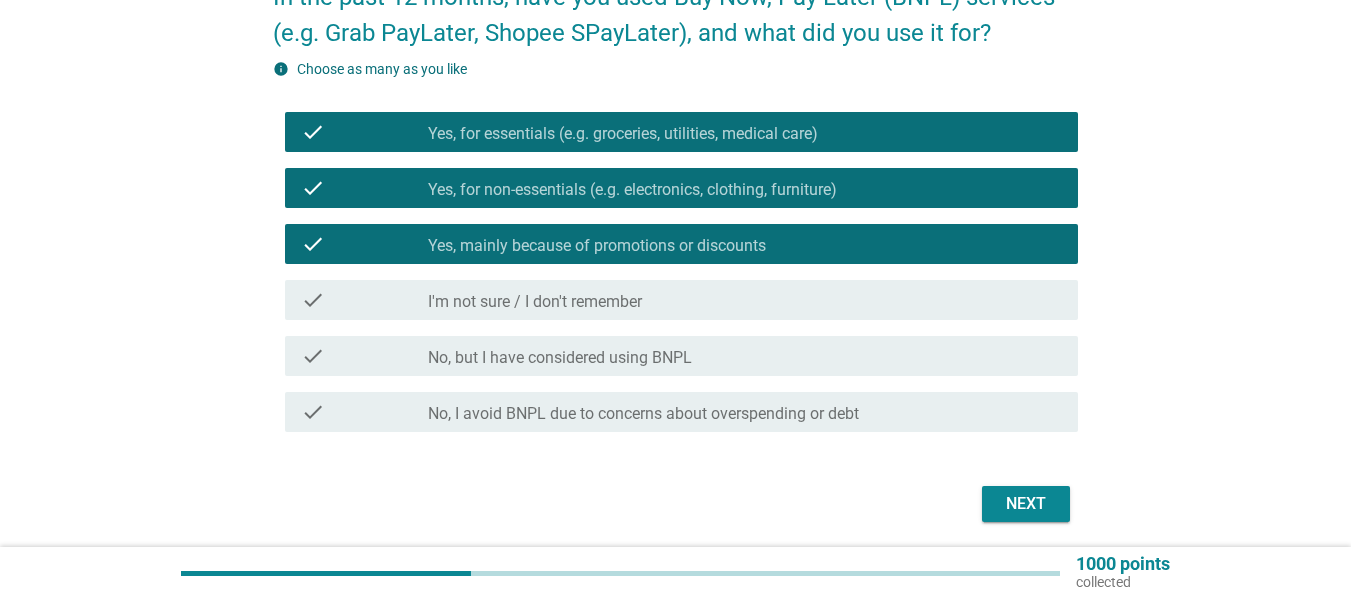 scroll, scrollTop: 200, scrollLeft: 0, axis: vertical 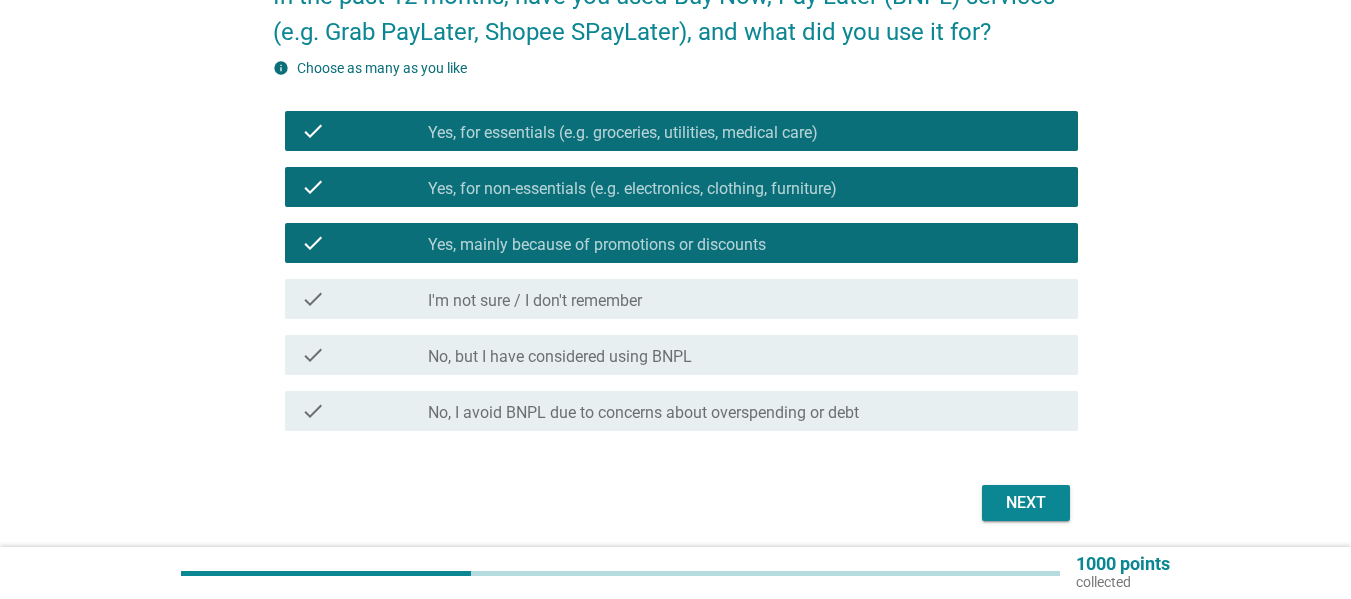 click on "Next" at bounding box center (1026, 503) 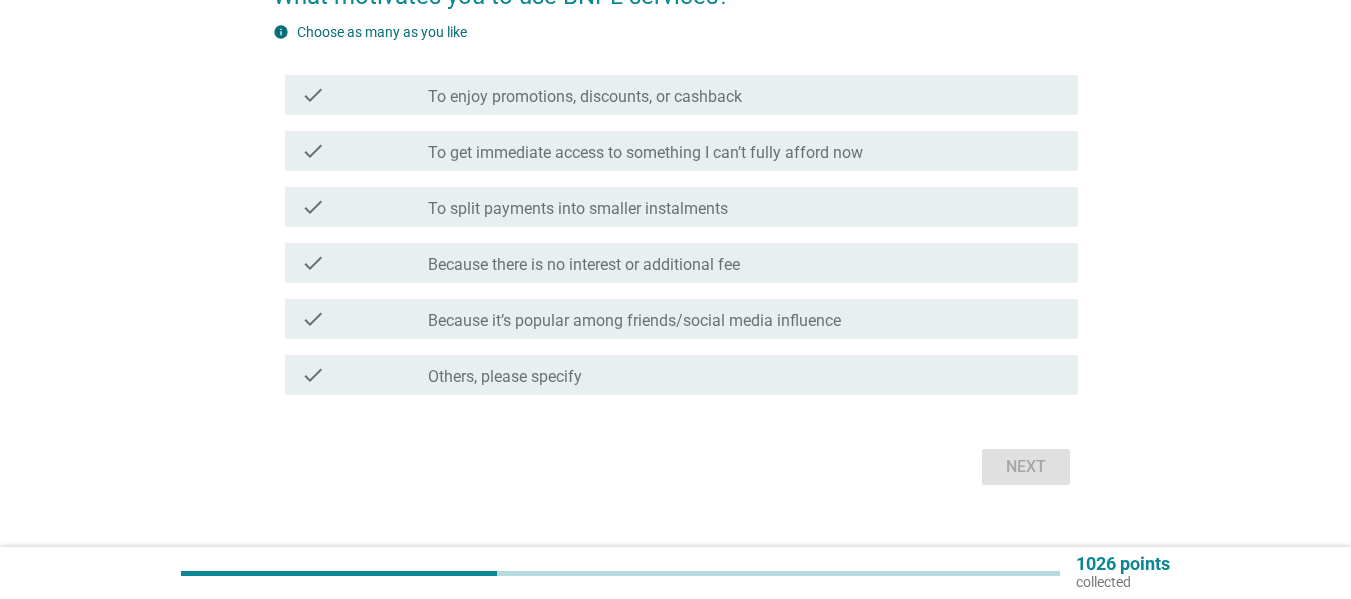 scroll, scrollTop: 0, scrollLeft: 0, axis: both 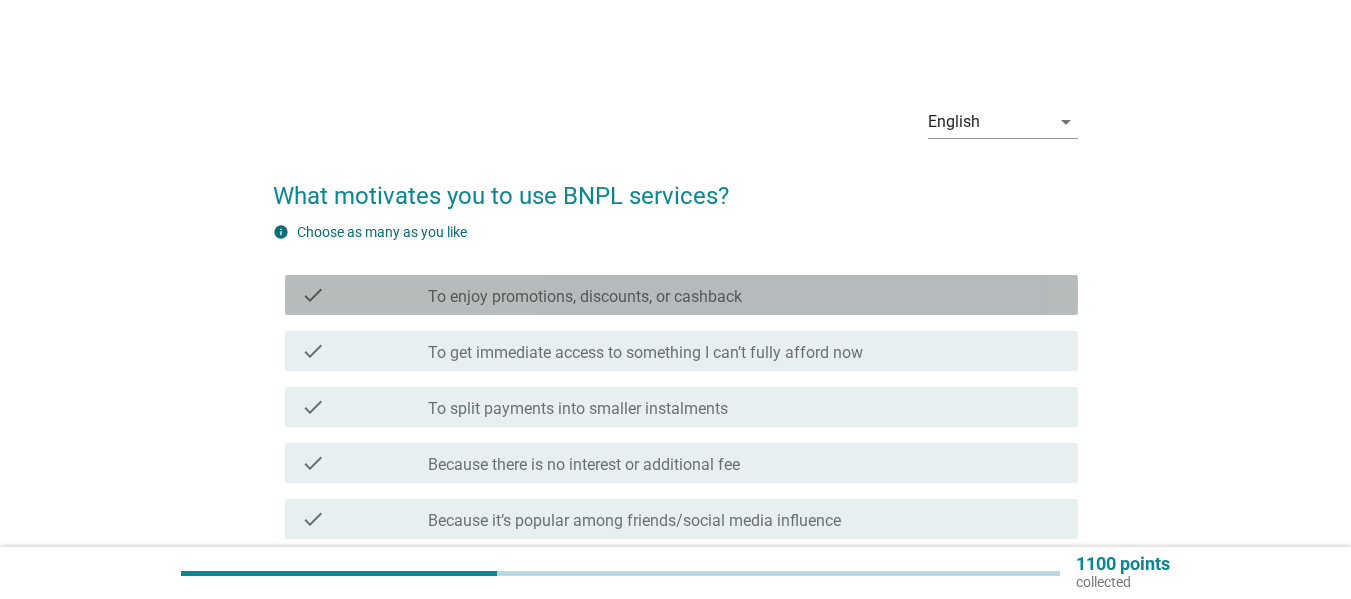 click on "check_box_outline_blank To enjoy promotions, discounts, or cashback" at bounding box center [745, 295] 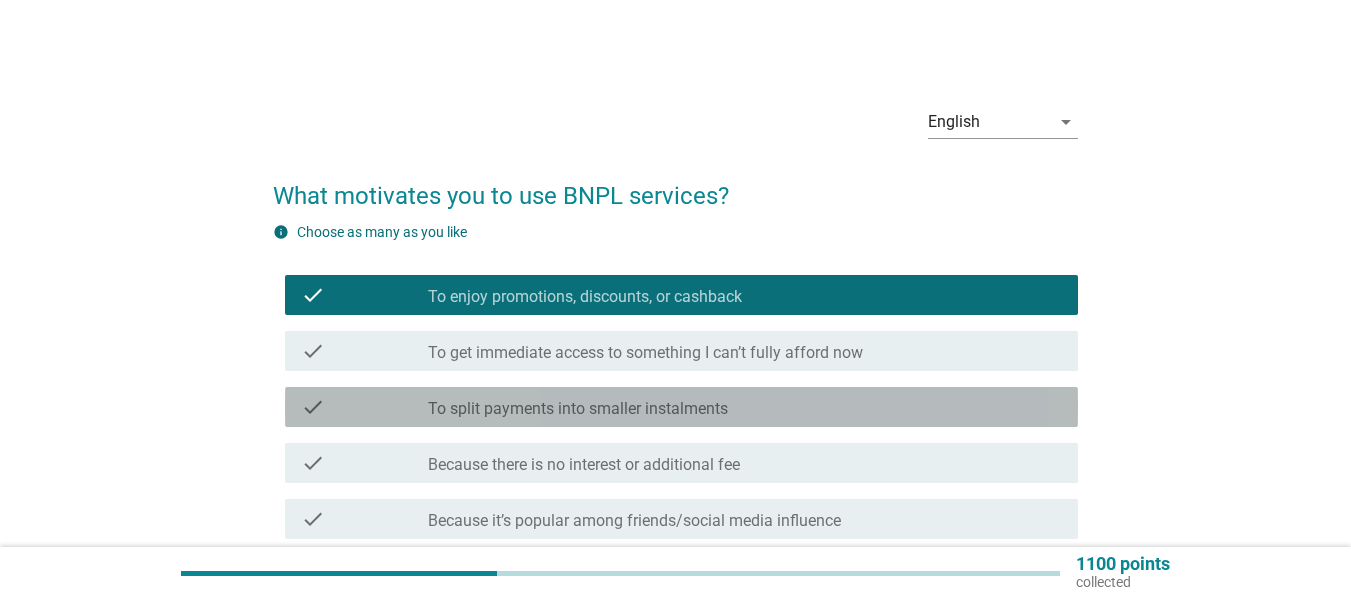 click on "check_box_outline_blank To split payments into smaller instalments" at bounding box center (745, 407) 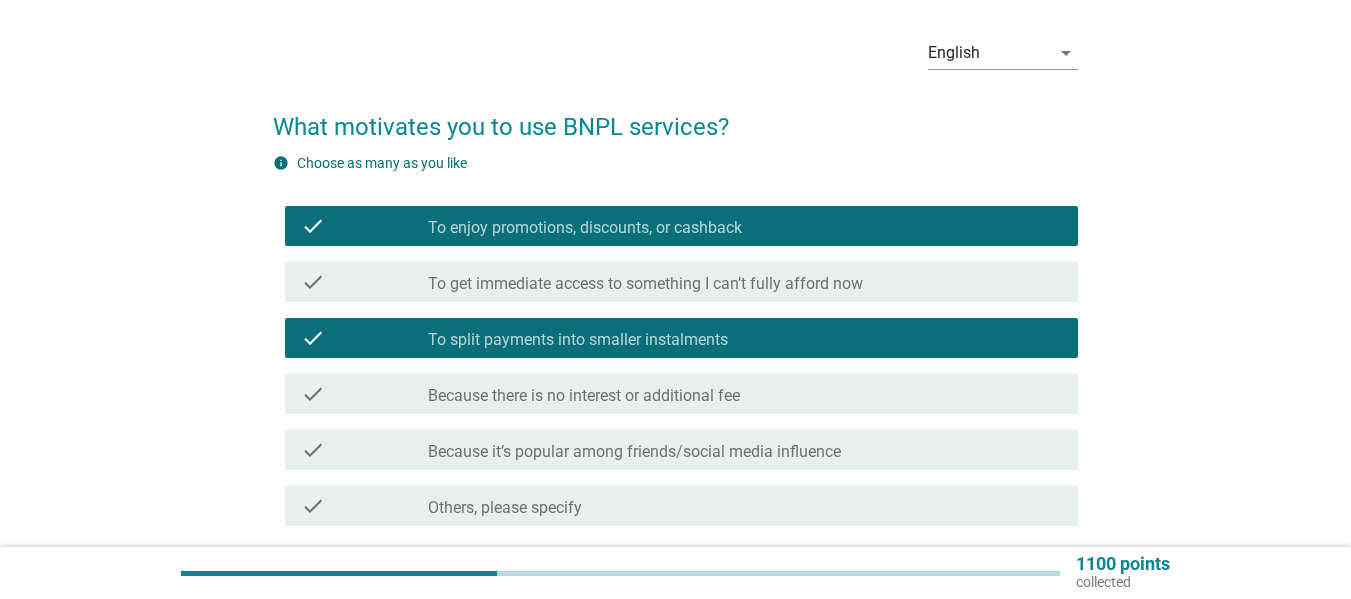 scroll, scrollTop: 200, scrollLeft: 0, axis: vertical 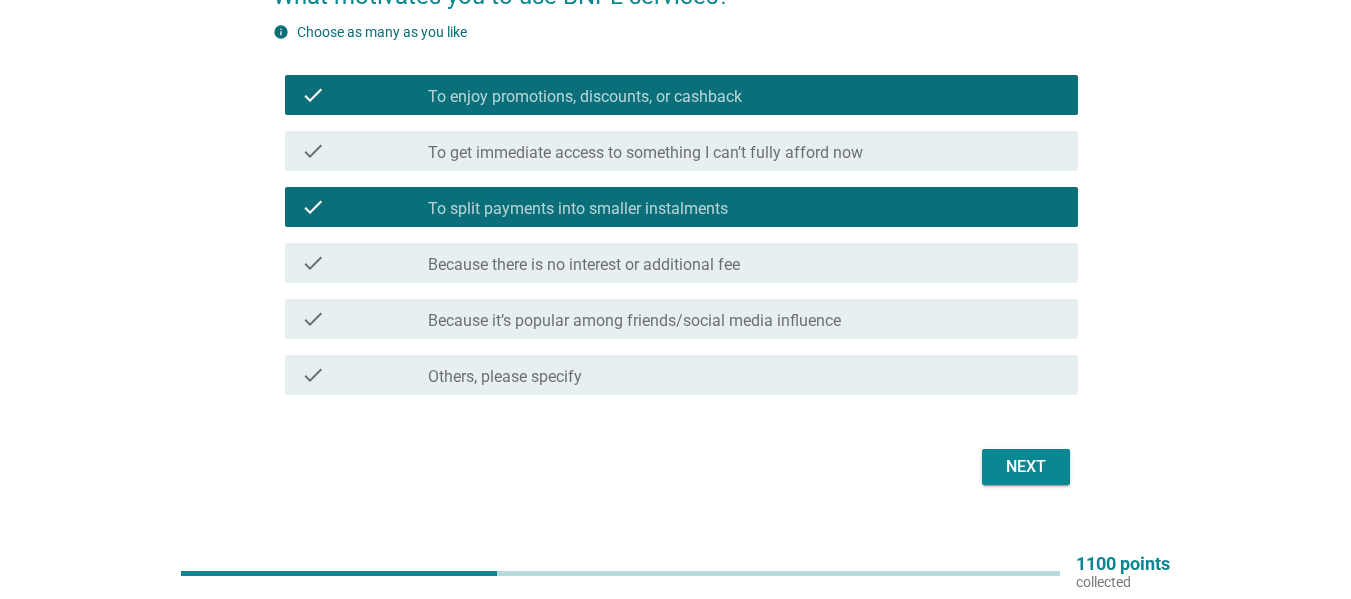 click on "check_box_outline_blank Because there is no interest or additional fee" at bounding box center [745, 263] 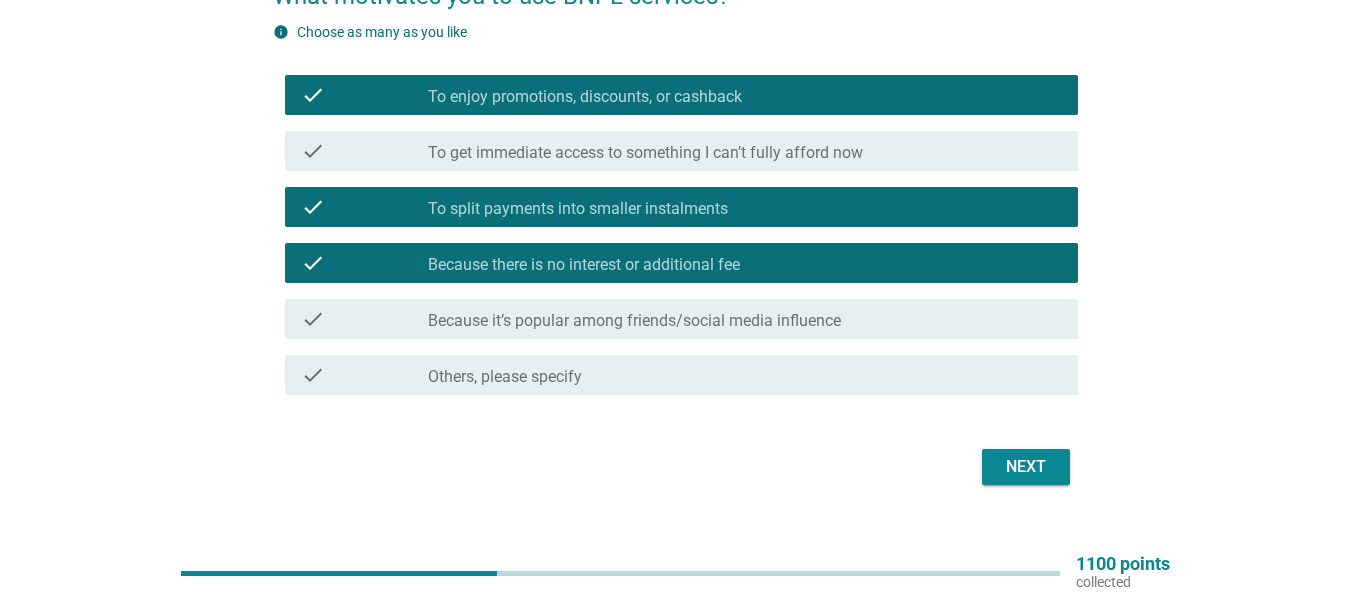 click on "Next" at bounding box center (1026, 467) 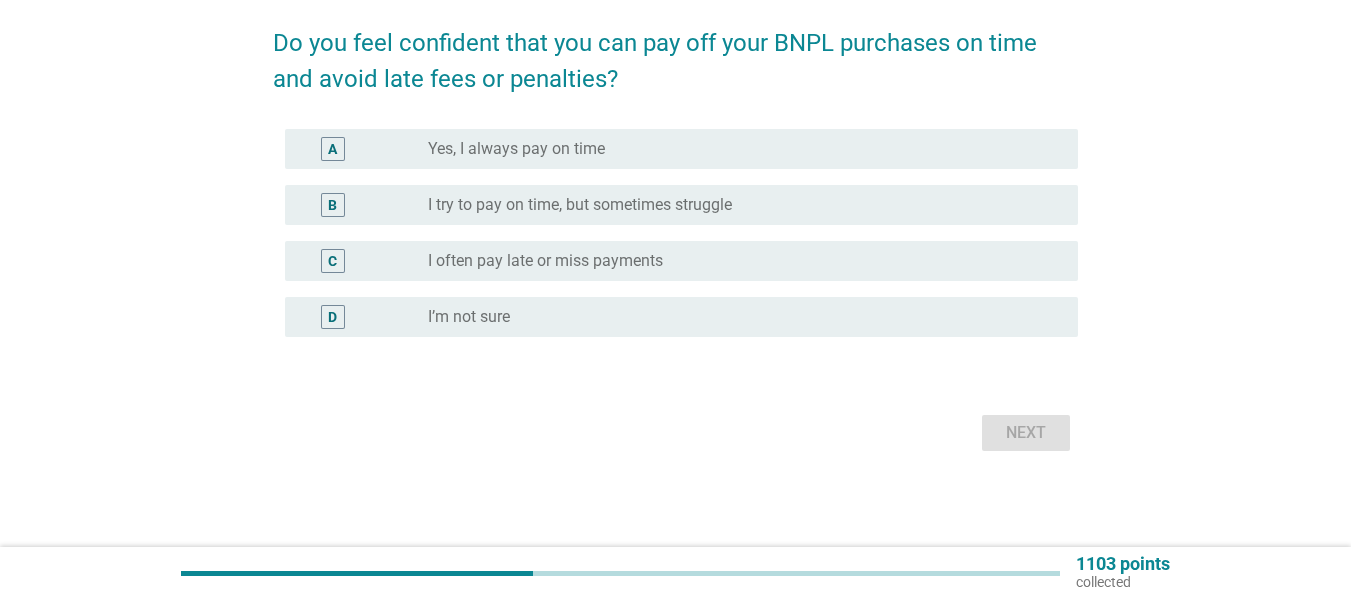 scroll, scrollTop: 0, scrollLeft: 0, axis: both 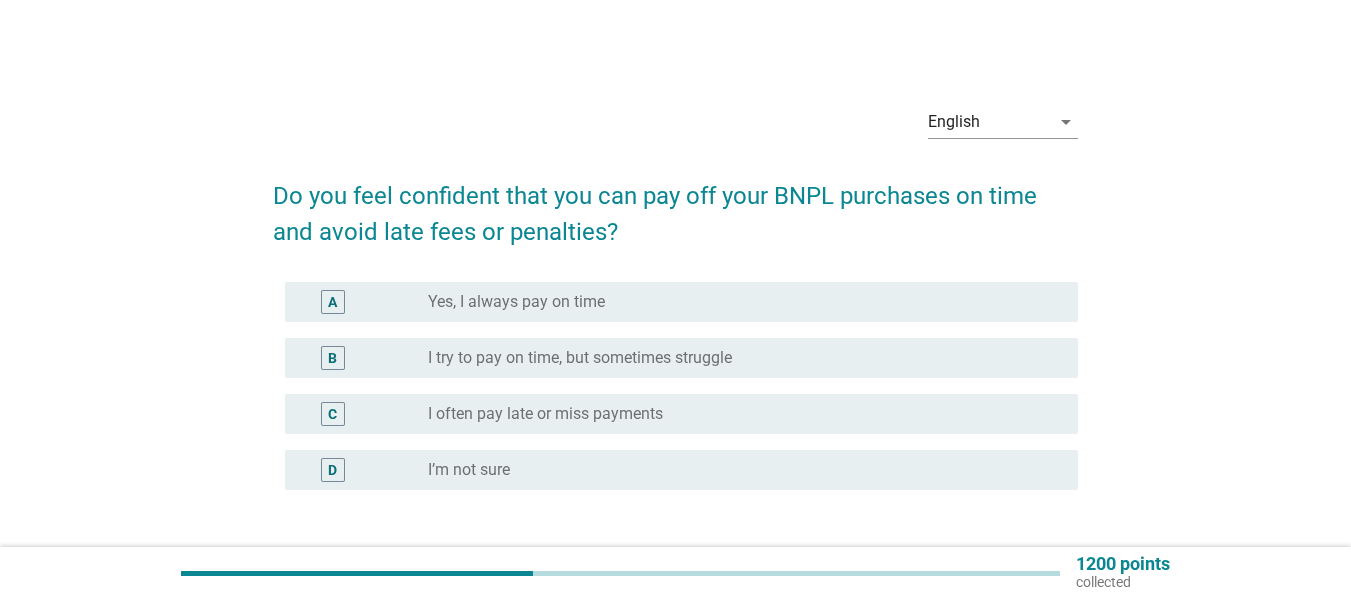 click on "radio_button_unchecked Yes, I always pay on time" at bounding box center [745, 302] 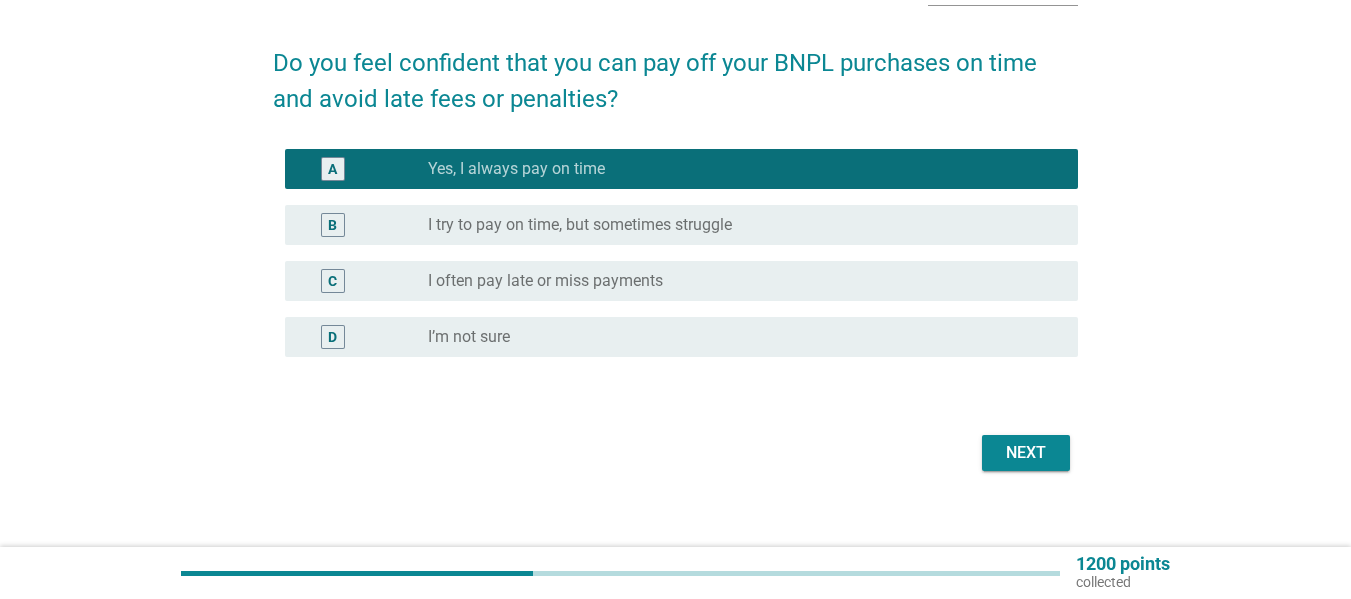 scroll, scrollTop: 153, scrollLeft: 0, axis: vertical 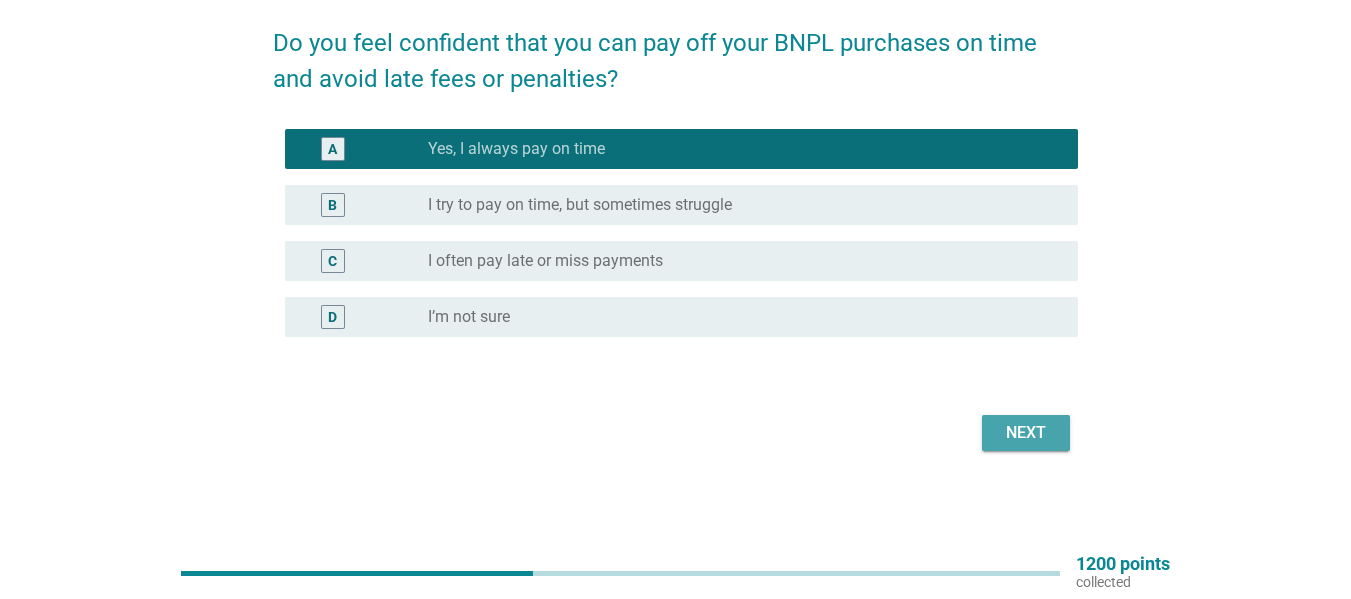 click on "Next" at bounding box center (1026, 433) 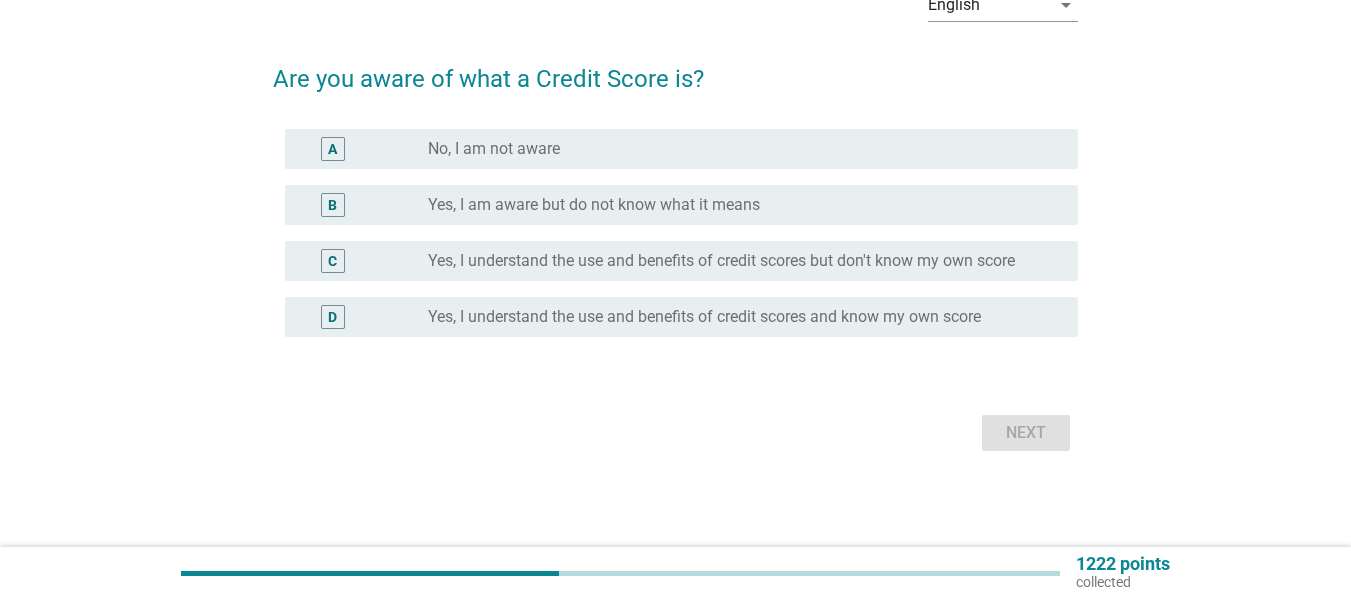 scroll, scrollTop: 0, scrollLeft: 0, axis: both 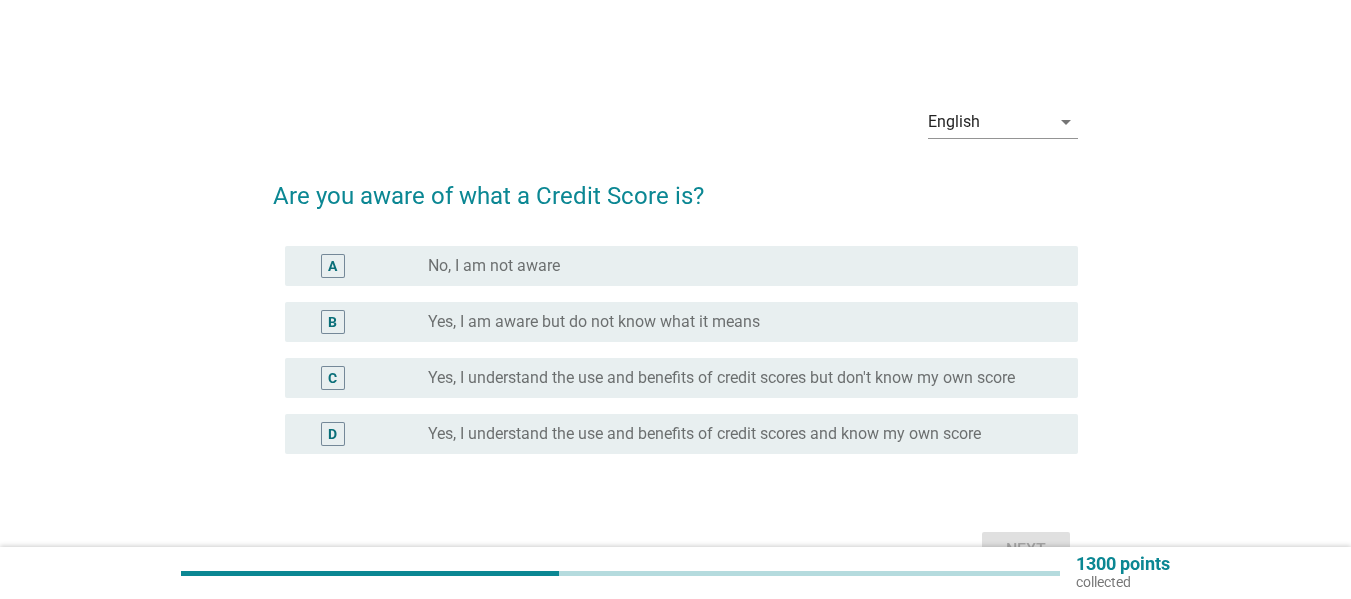 click on "Yes, I understand the use and benefits of credit scores but don't know my own score" at bounding box center (721, 378) 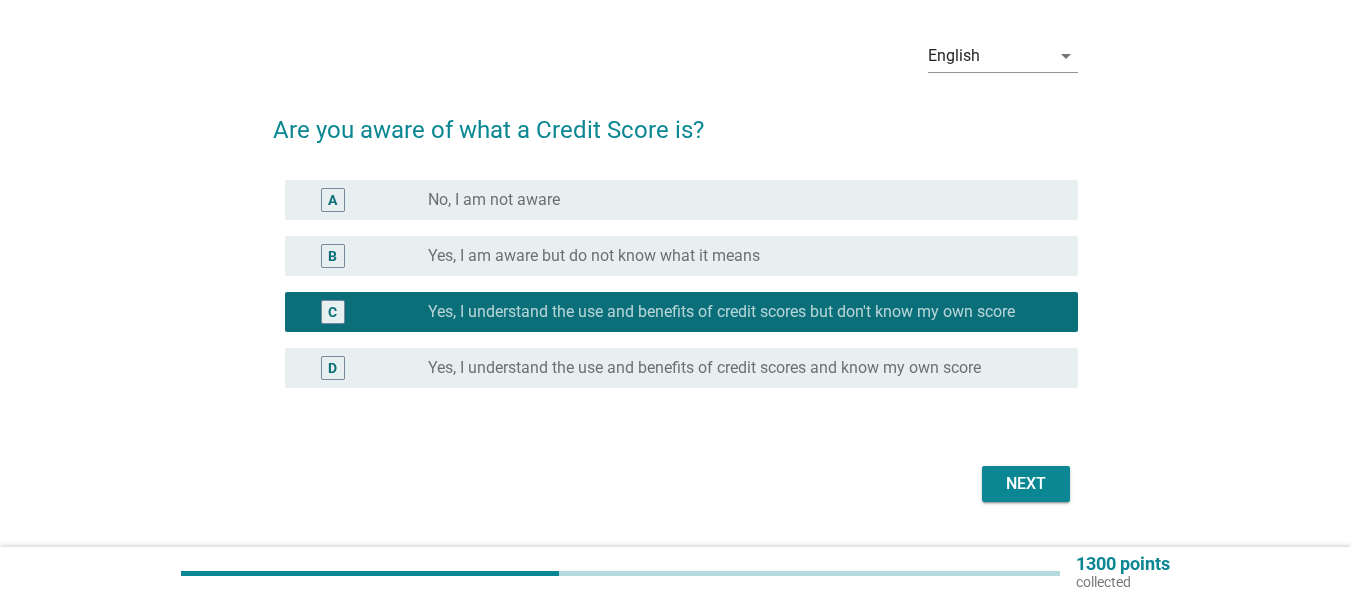 scroll, scrollTop: 100, scrollLeft: 0, axis: vertical 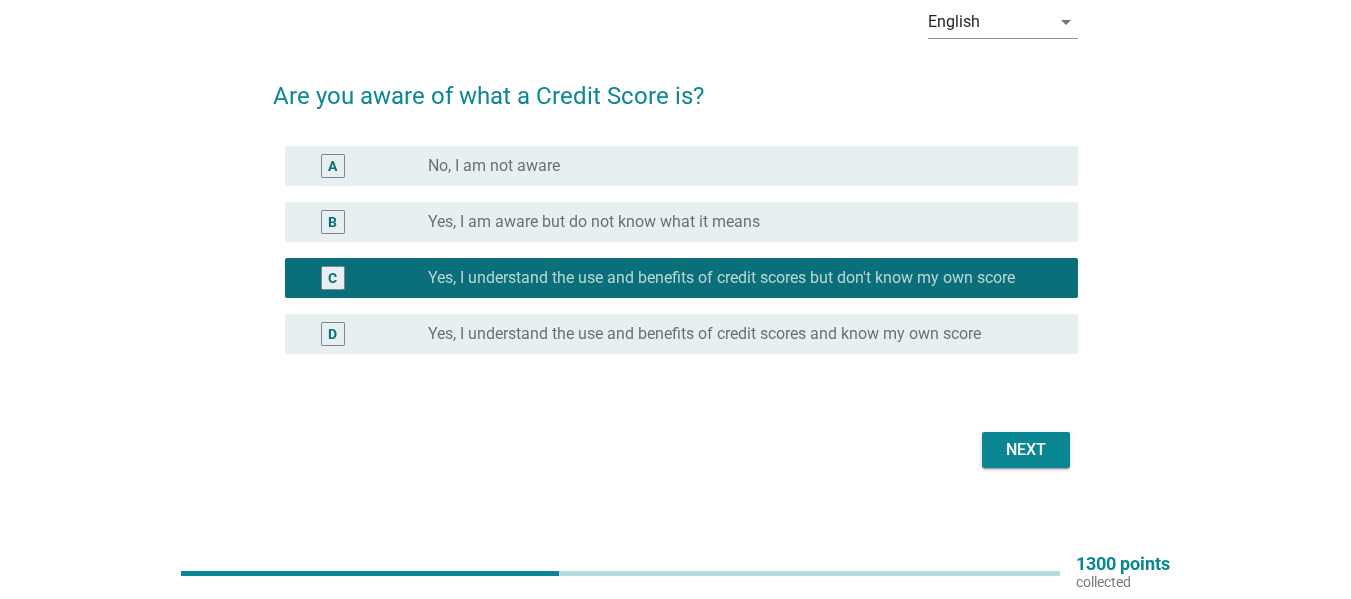 click on "Yes, I understand the use and benefits of credit scores and know my own score" at bounding box center [704, 334] 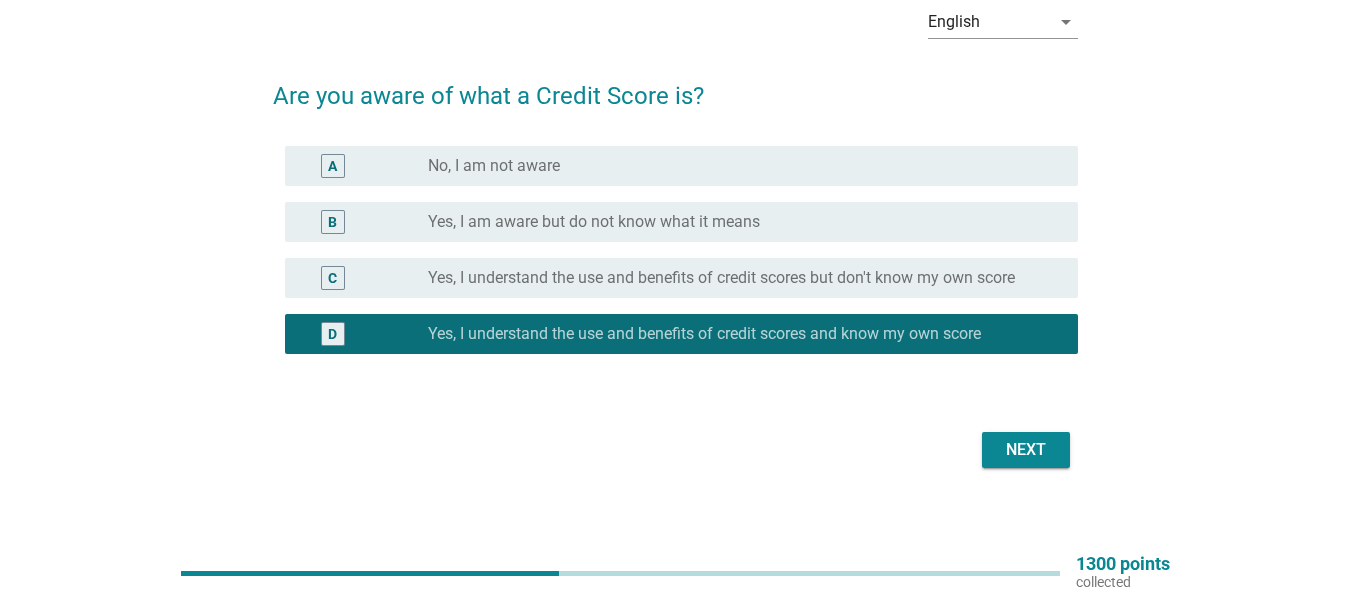 click on "Next" at bounding box center [1026, 450] 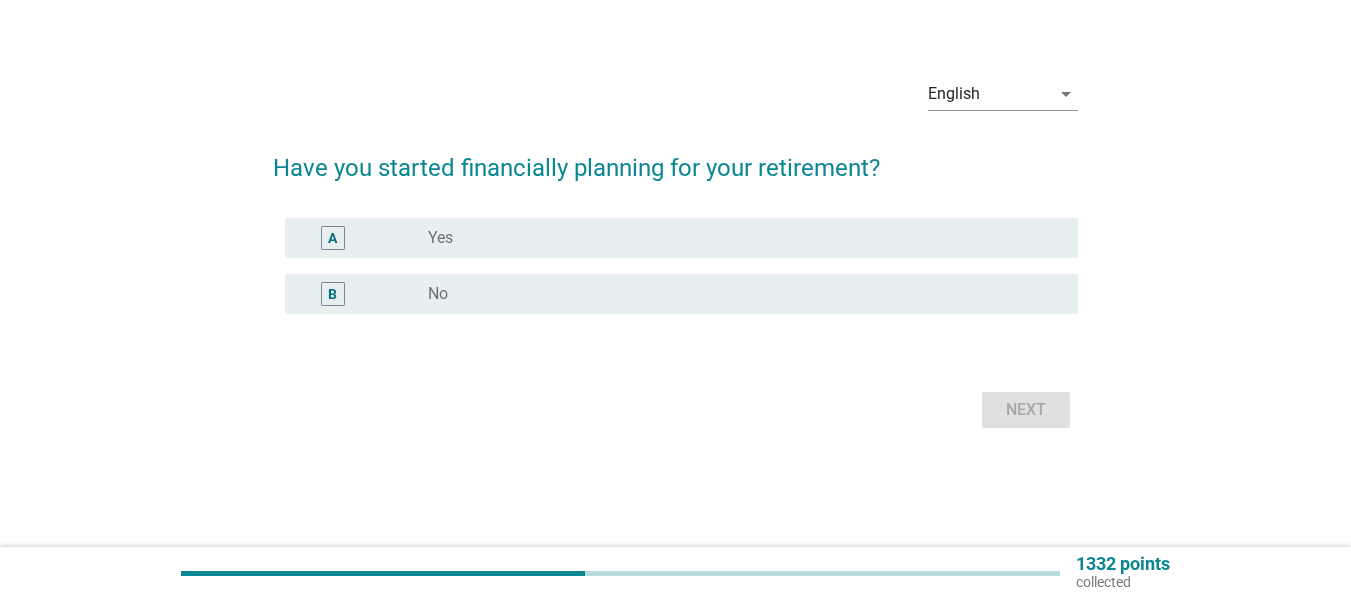 scroll, scrollTop: 0, scrollLeft: 0, axis: both 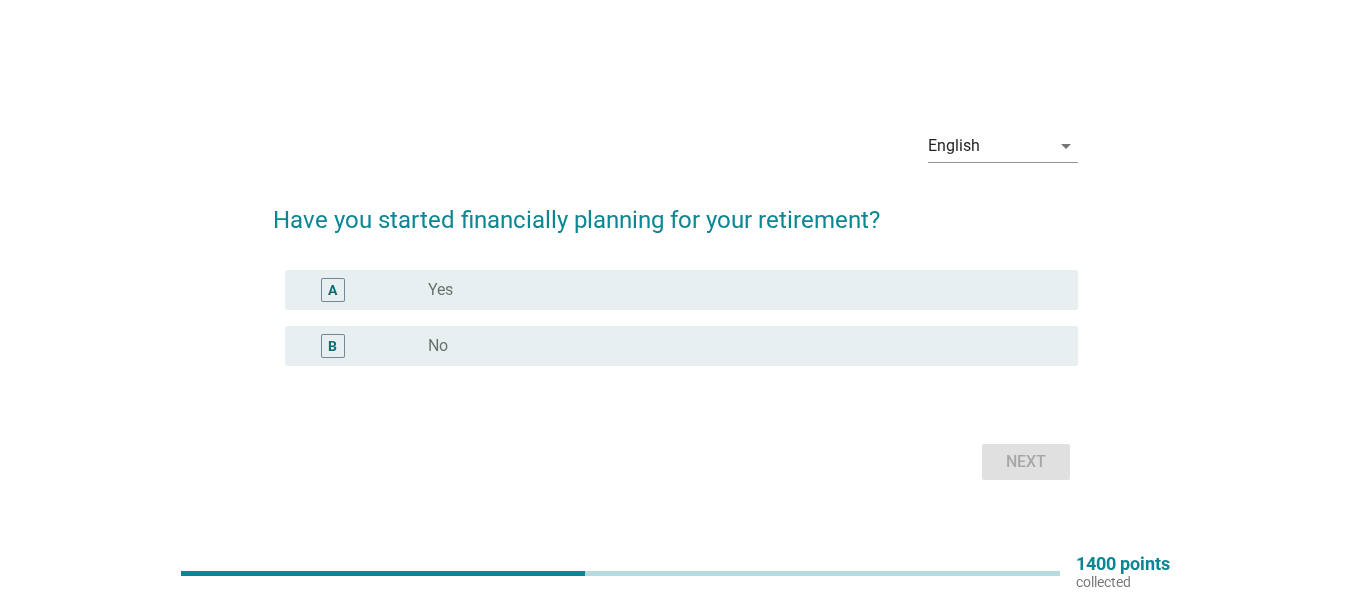 click on "radio_button_unchecked Yes" at bounding box center [737, 290] 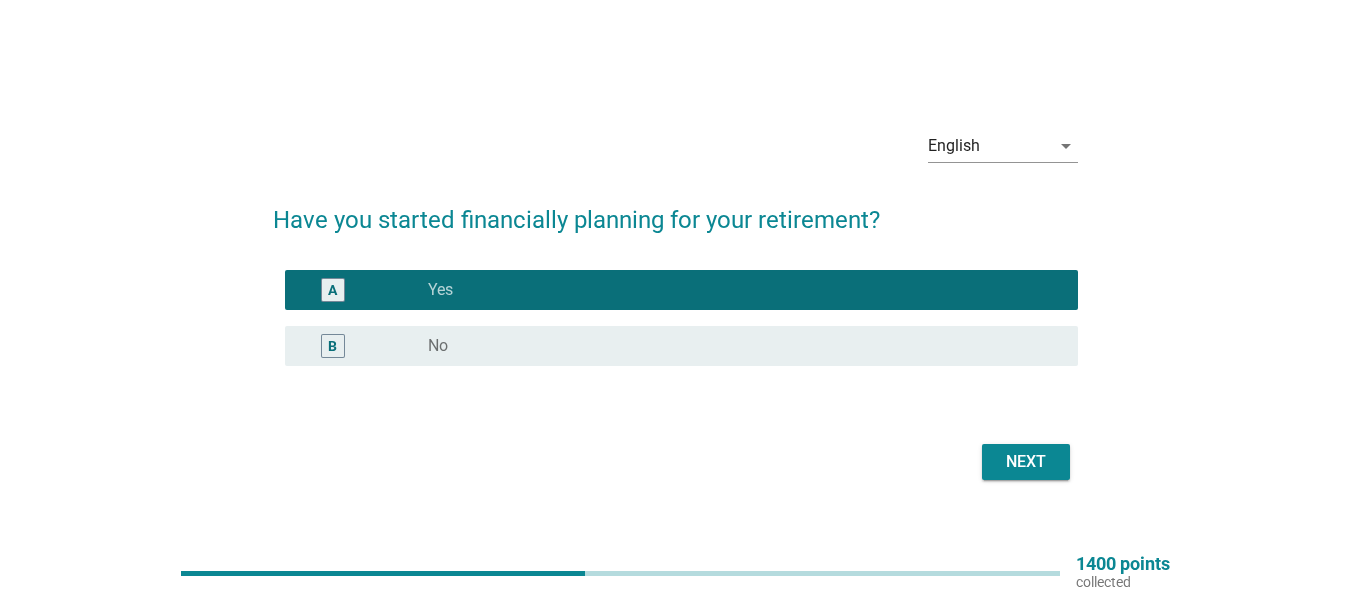 click on "Next" at bounding box center [1026, 462] 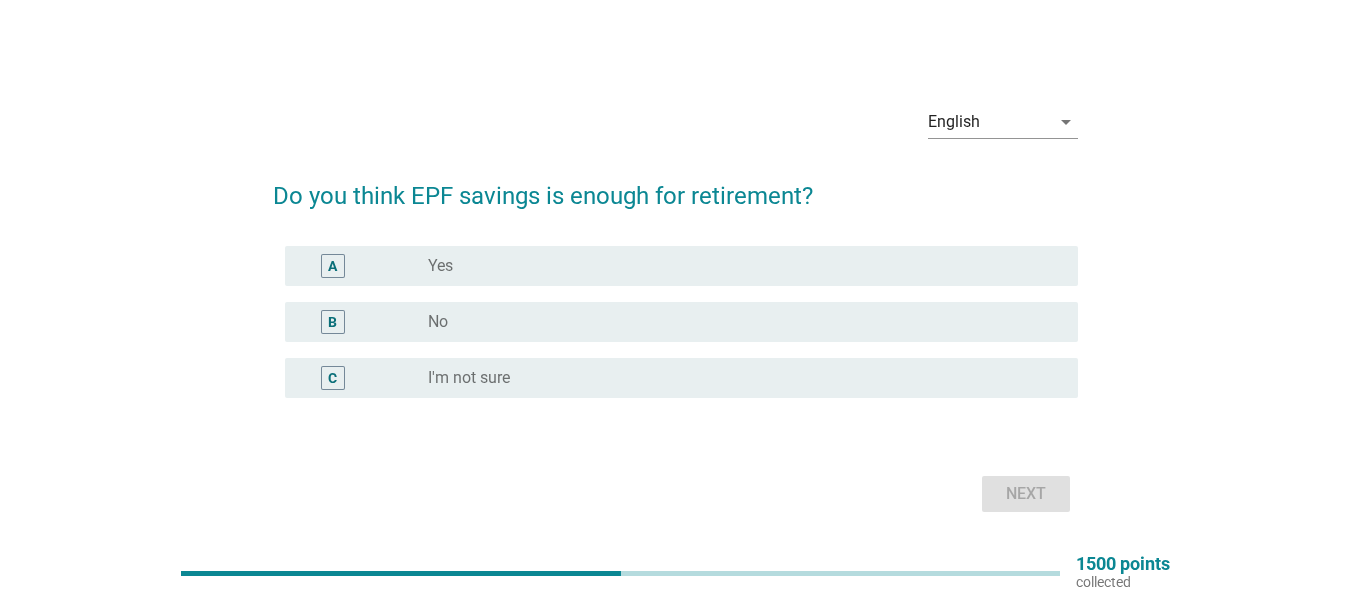 click on "radio_button_unchecked No" at bounding box center [737, 322] 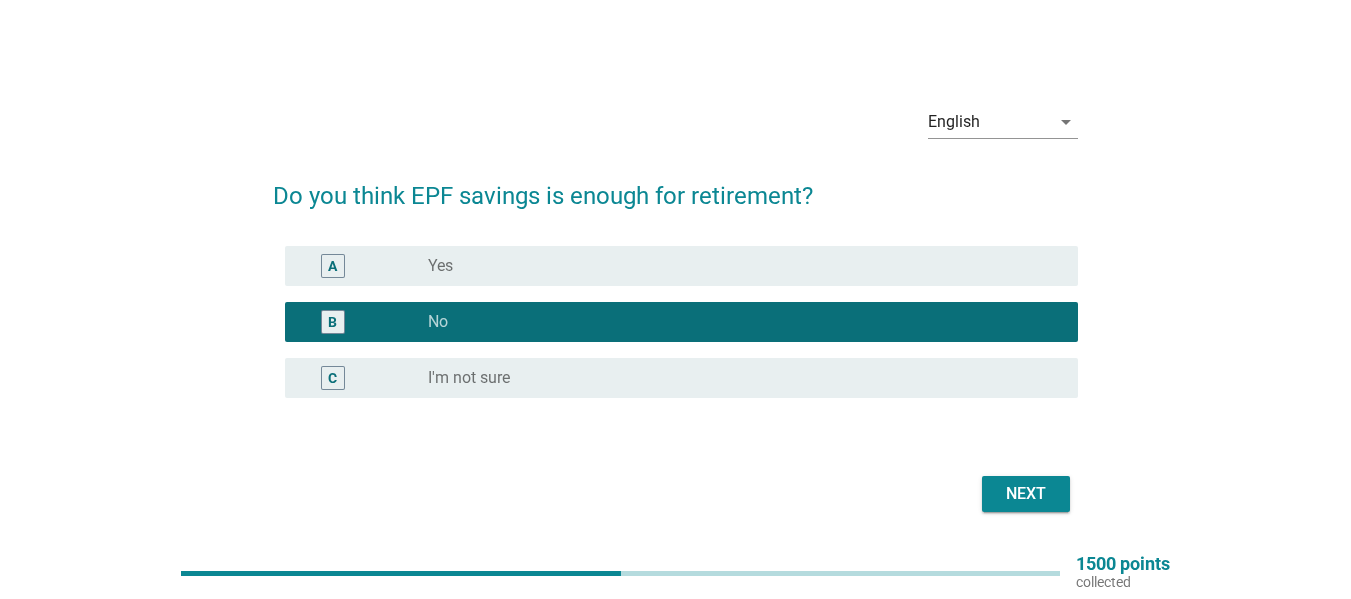 click on "Next" at bounding box center (1026, 494) 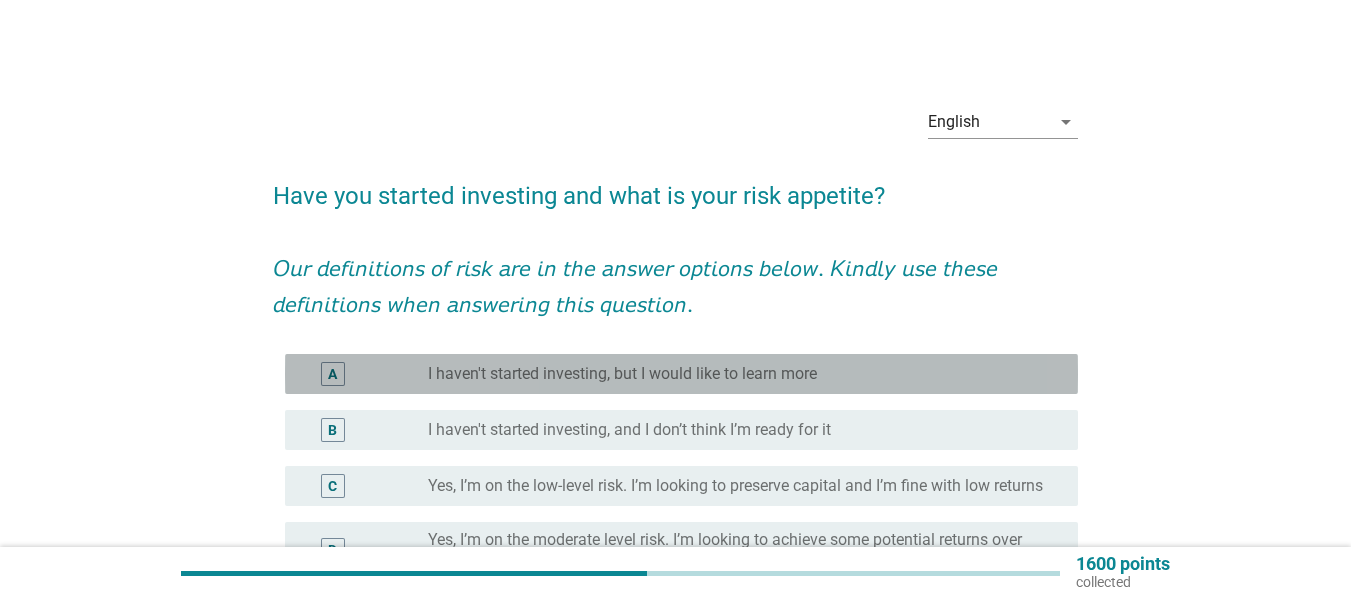 click on "radio_button_unchecked I haven't started investing, but I would like to learn more" at bounding box center (745, 374) 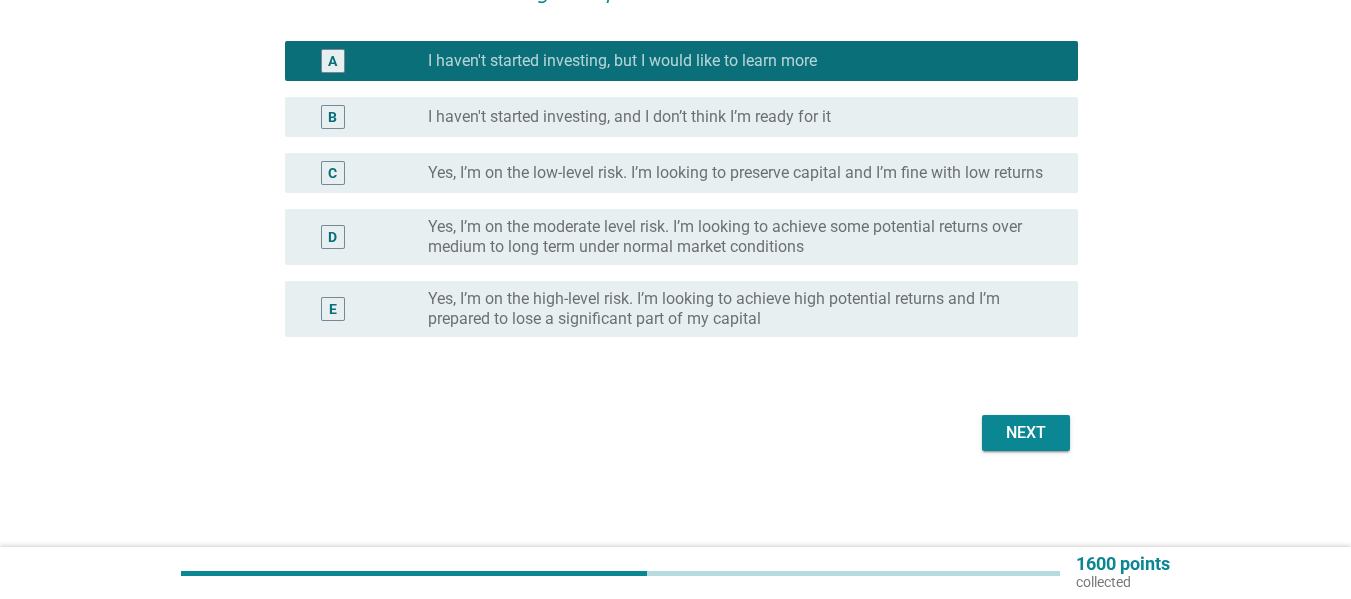 scroll, scrollTop: 329, scrollLeft: 0, axis: vertical 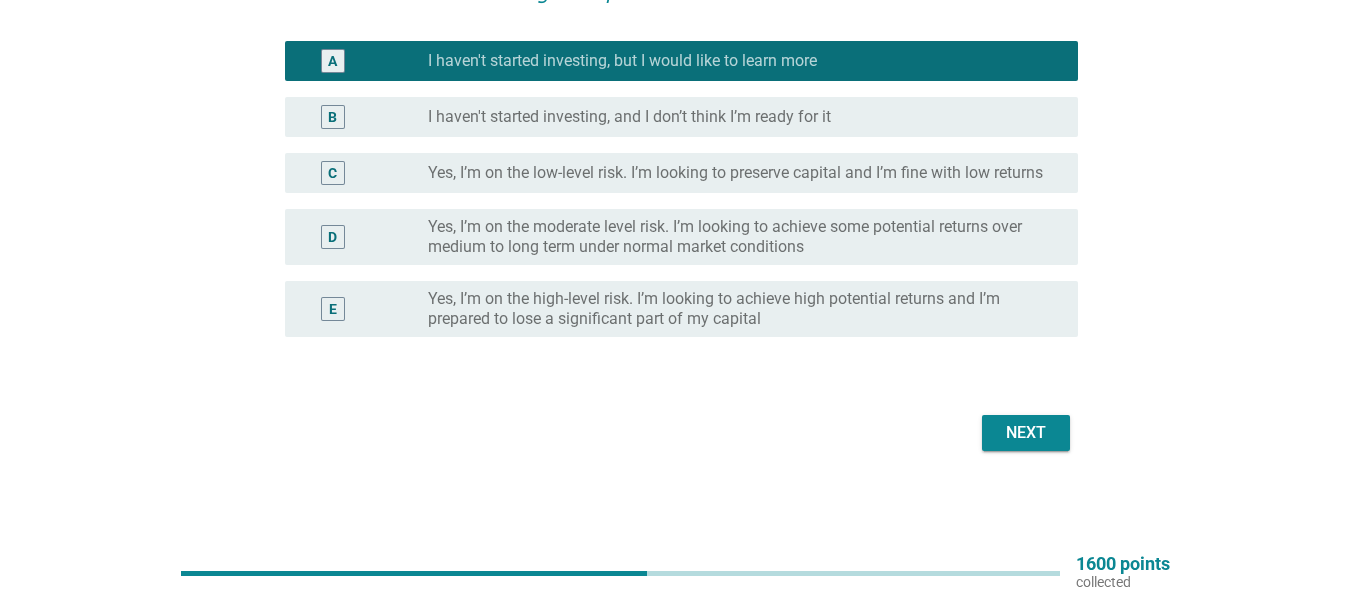 click on "Next" at bounding box center [1026, 433] 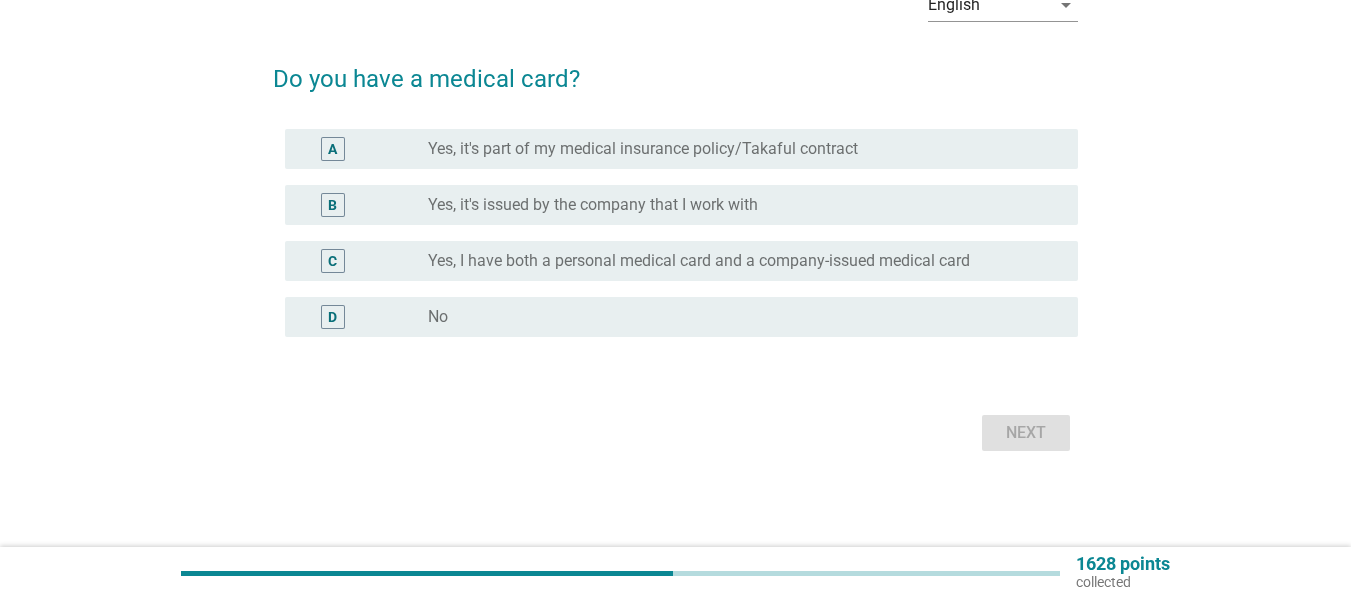 scroll, scrollTop: 0, scrollLeft: 0, axis: both 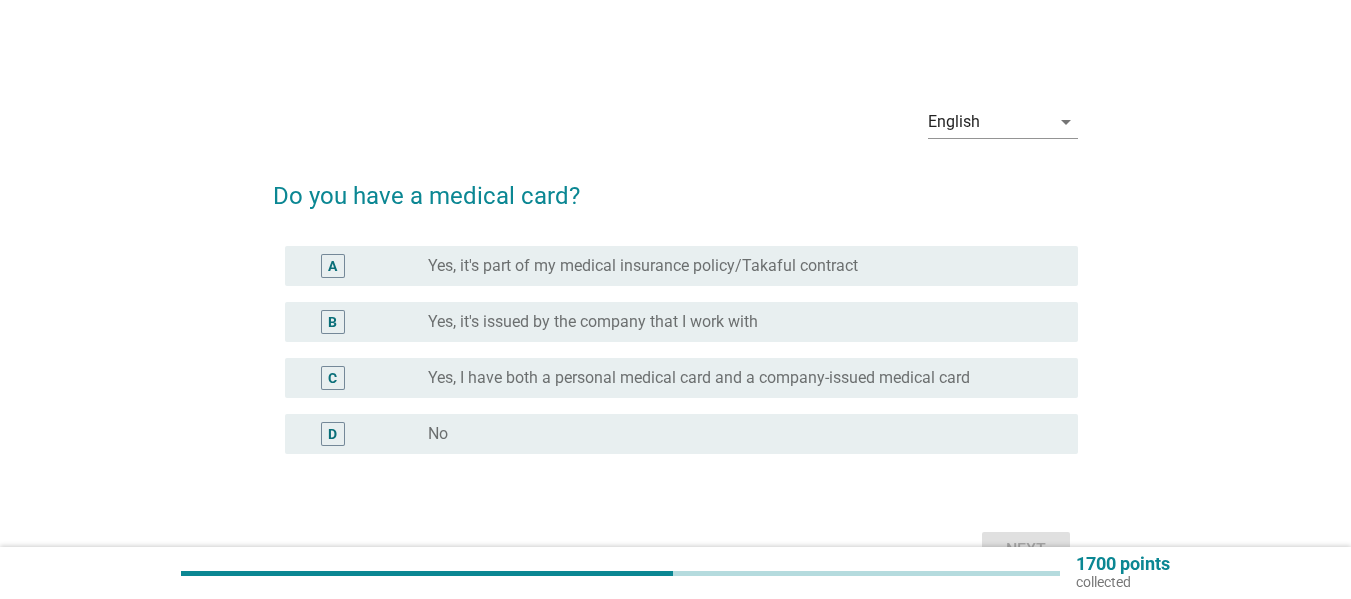 click on "Yes, it's part of my medical insurance policy/Takaful contract" at bounding box center [643, 266] 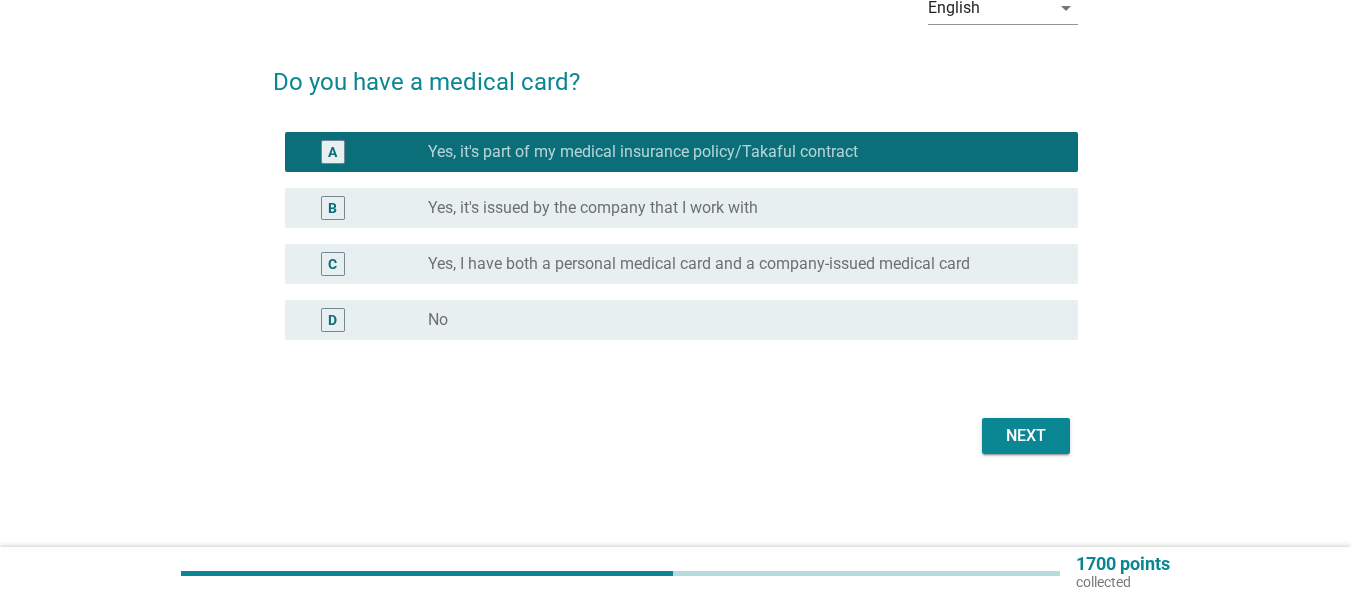 scroll, scrollTop: 117, scrollLeft: 0, axis: vertical 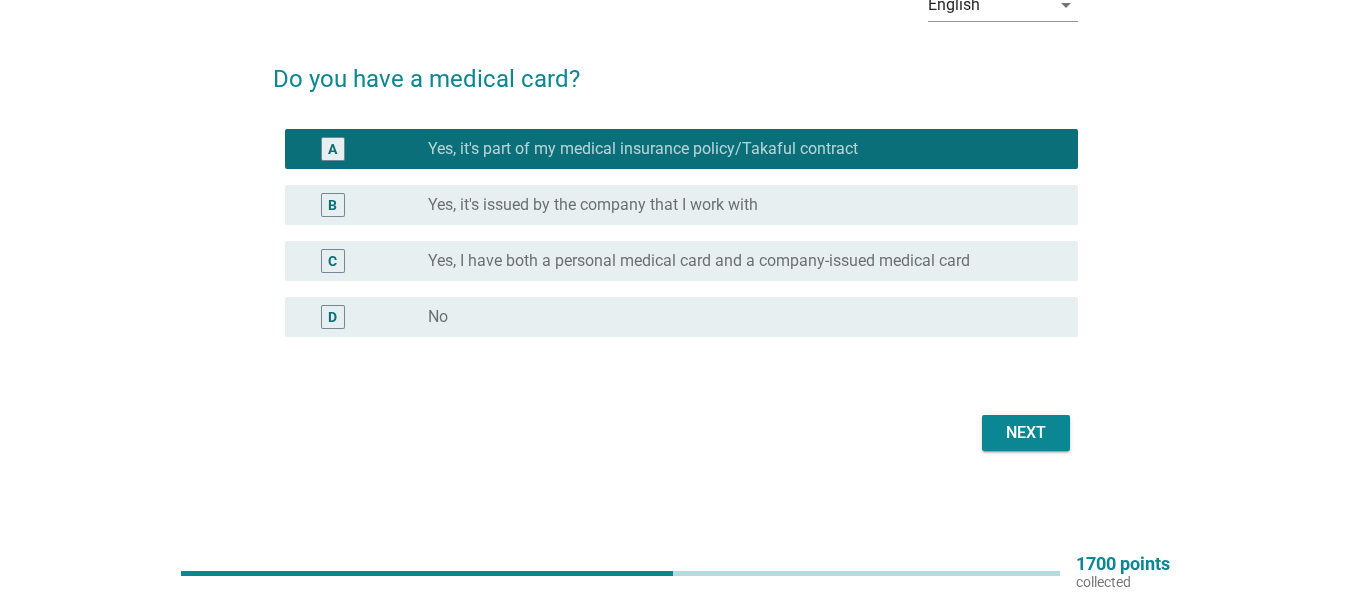 click on "Next" at bounding box center [675, 433] 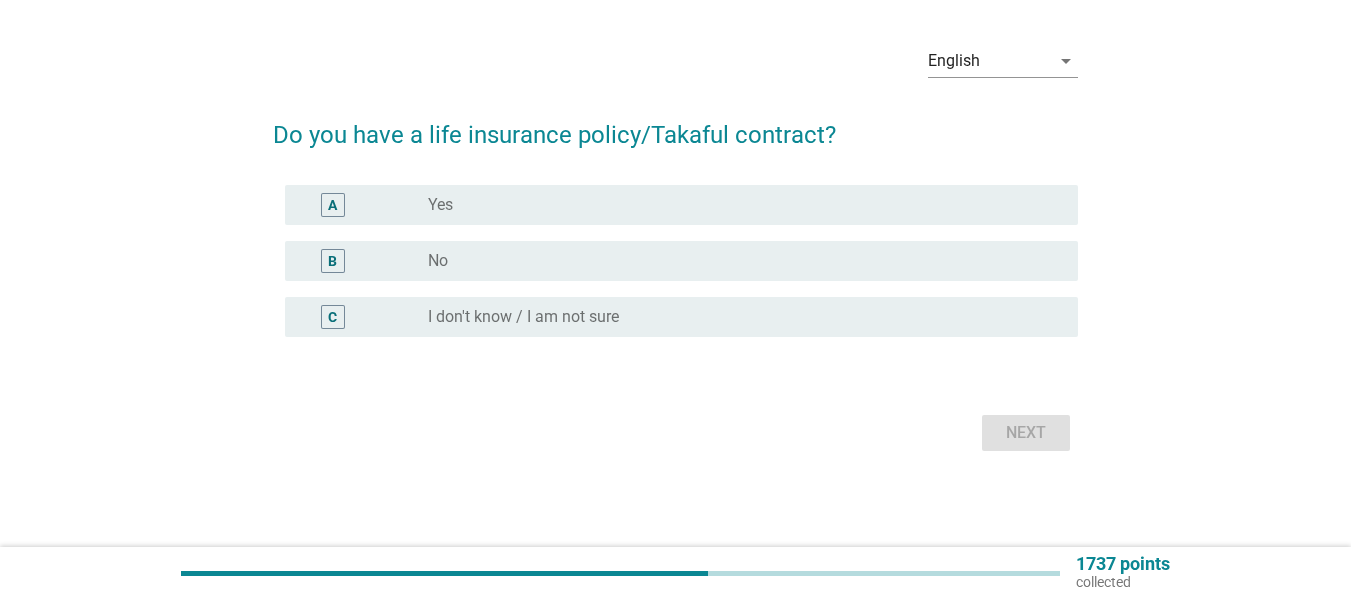 scroll, scrollTop: 0, scrollLeft: 0, axis: both 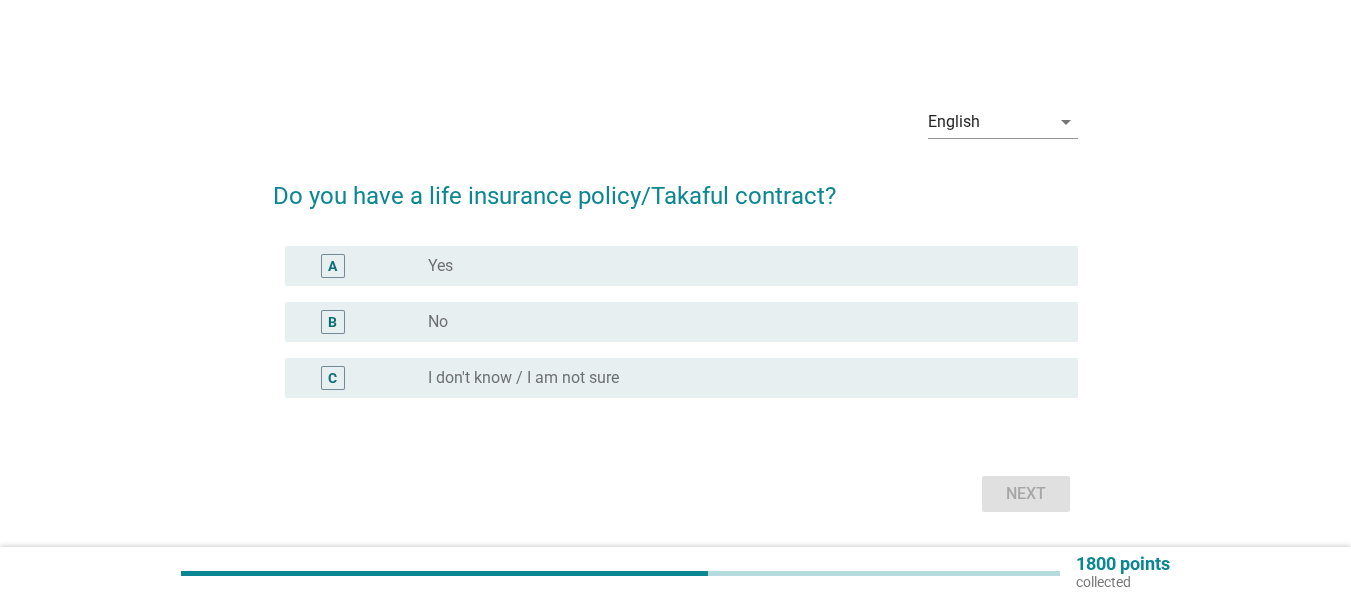 click on "radio_button_unchecked Yes" at bounding box center [737, 266] 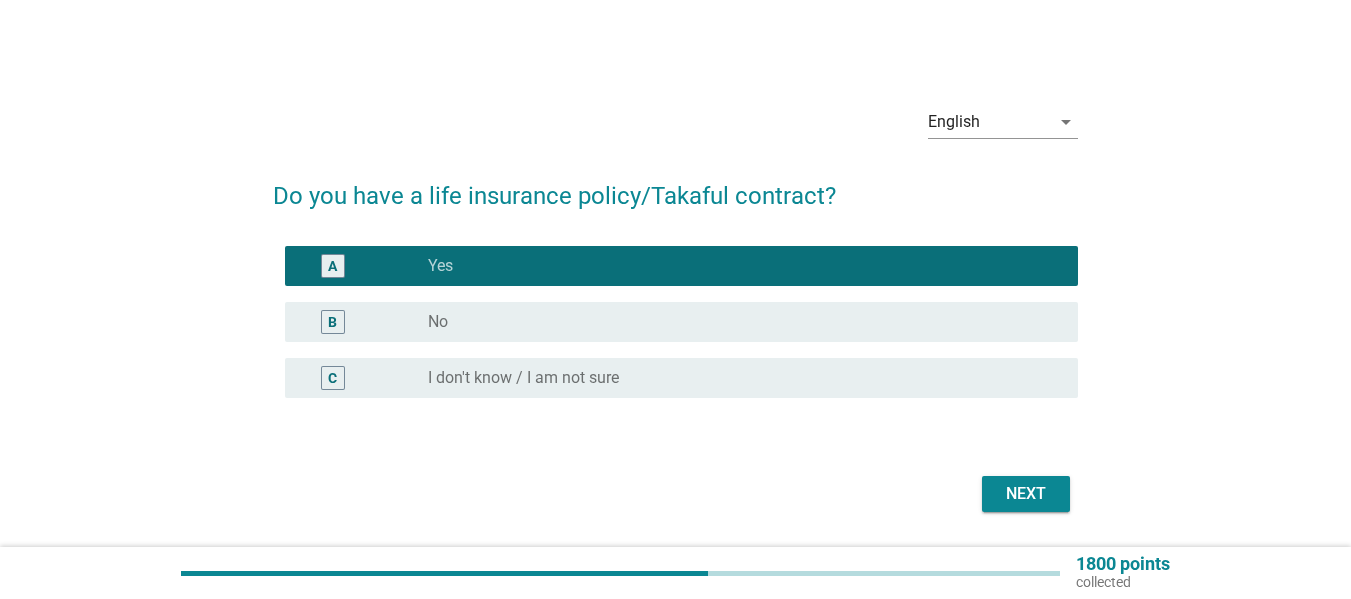 click on "Next" at bounding box center (1026, 494) 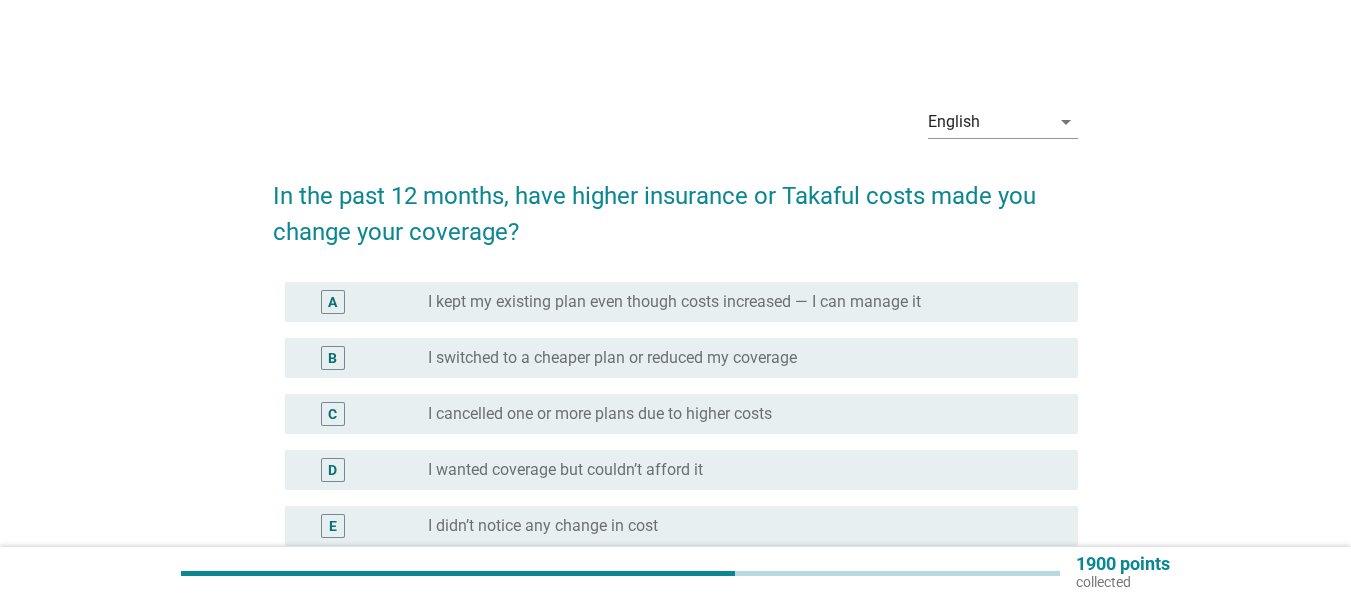 click on "radio_button_unchecked I switched to a cheaper plan or reduced my coverage" at bounding box center [737, 358] 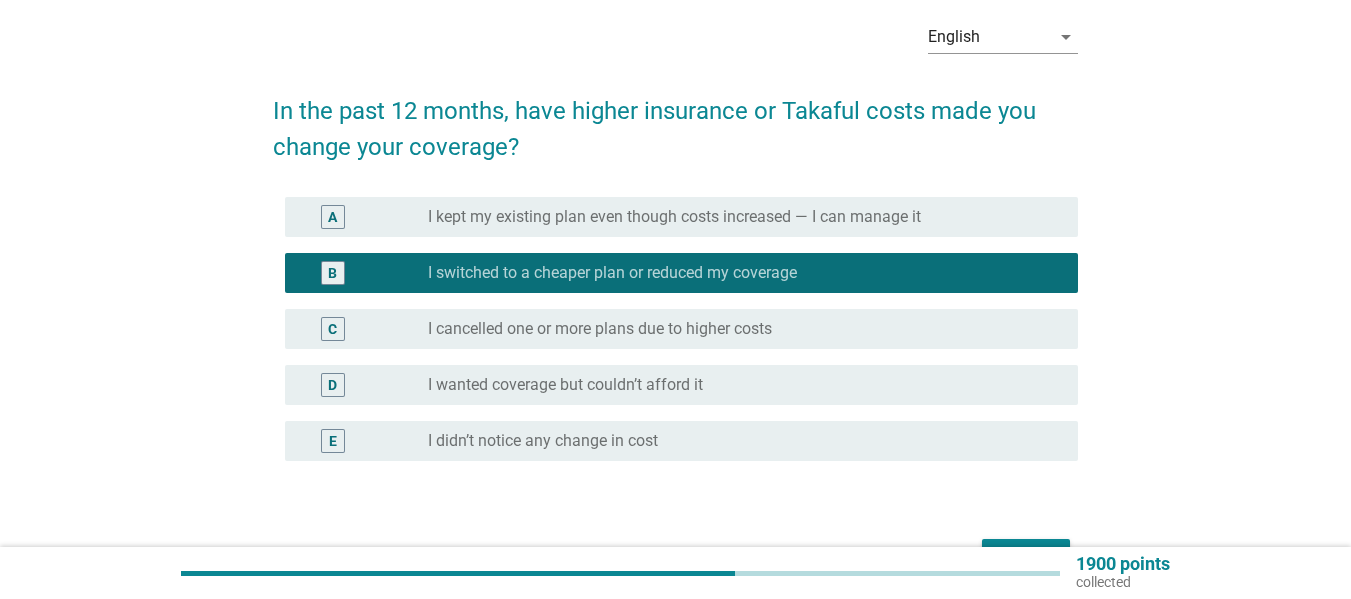 scroll, scrollTop: 200, scrollLeft: 0, axis: vertical 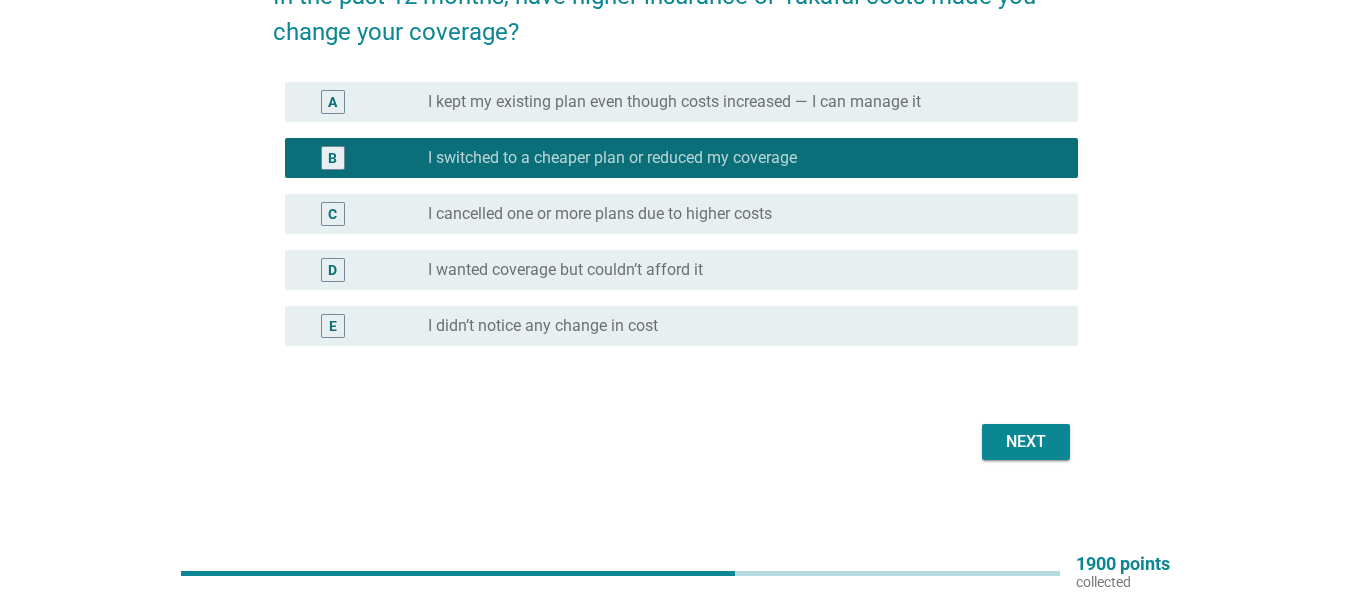 click on "Next" at bounding box center [1026, 442] 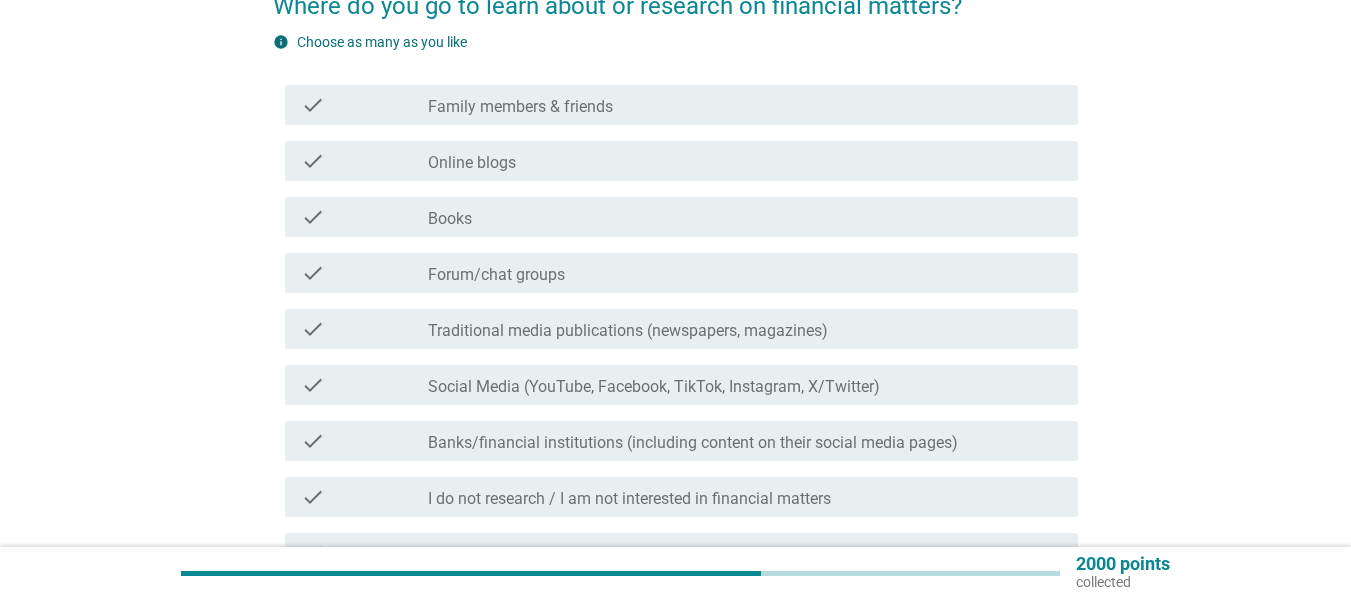 scroll, scrollTop: 200, scrollLeft: 0, axis: vertical 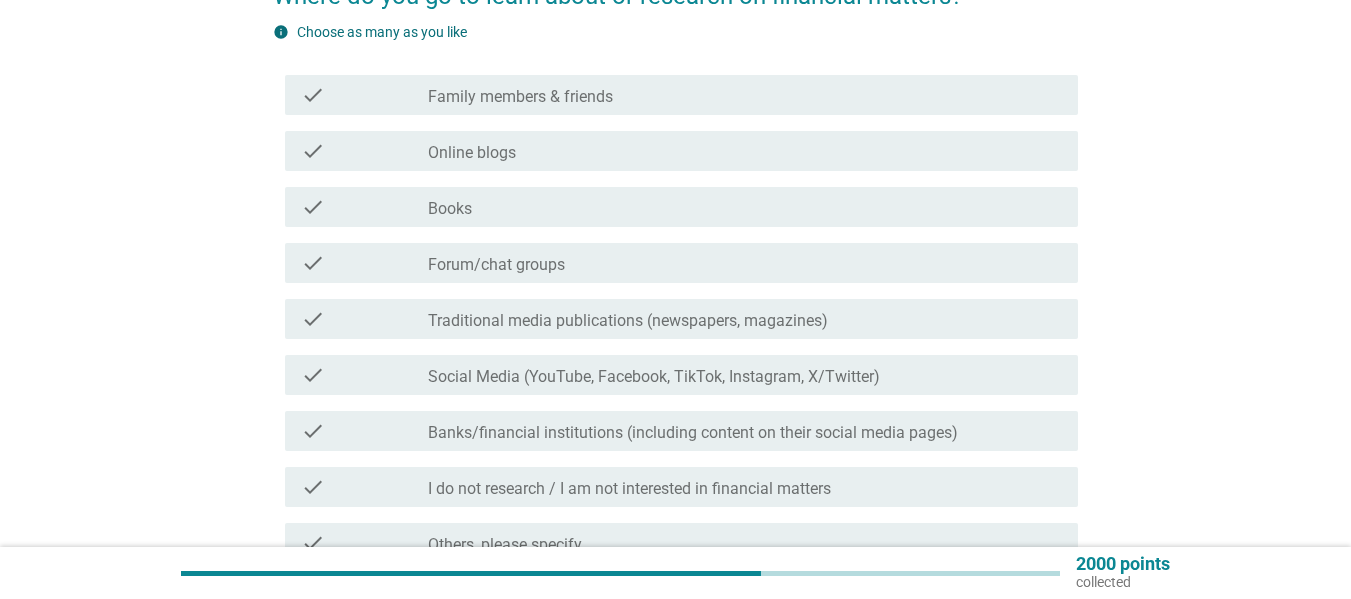 click on "Social Media (YouTube, Facebook, TikTok, Instagram, X/Twitter)" at bounding box center (654, 377) 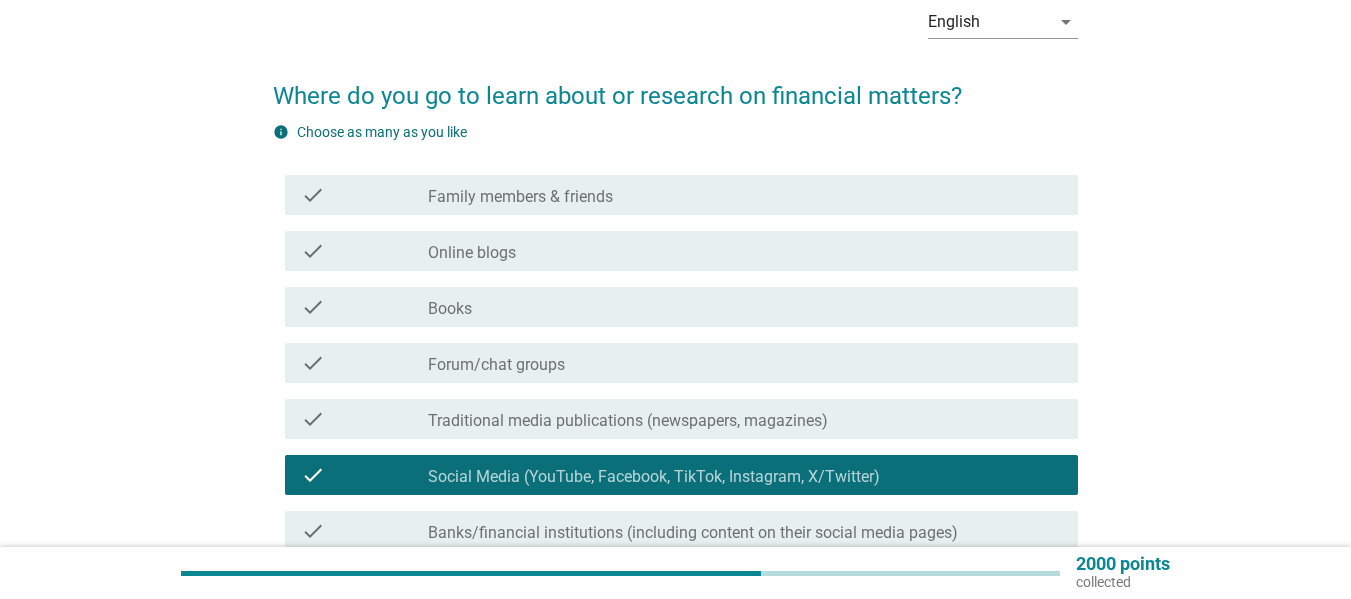 scroll, scrollTop: 400, scrollLeft: 0, axis: vertical 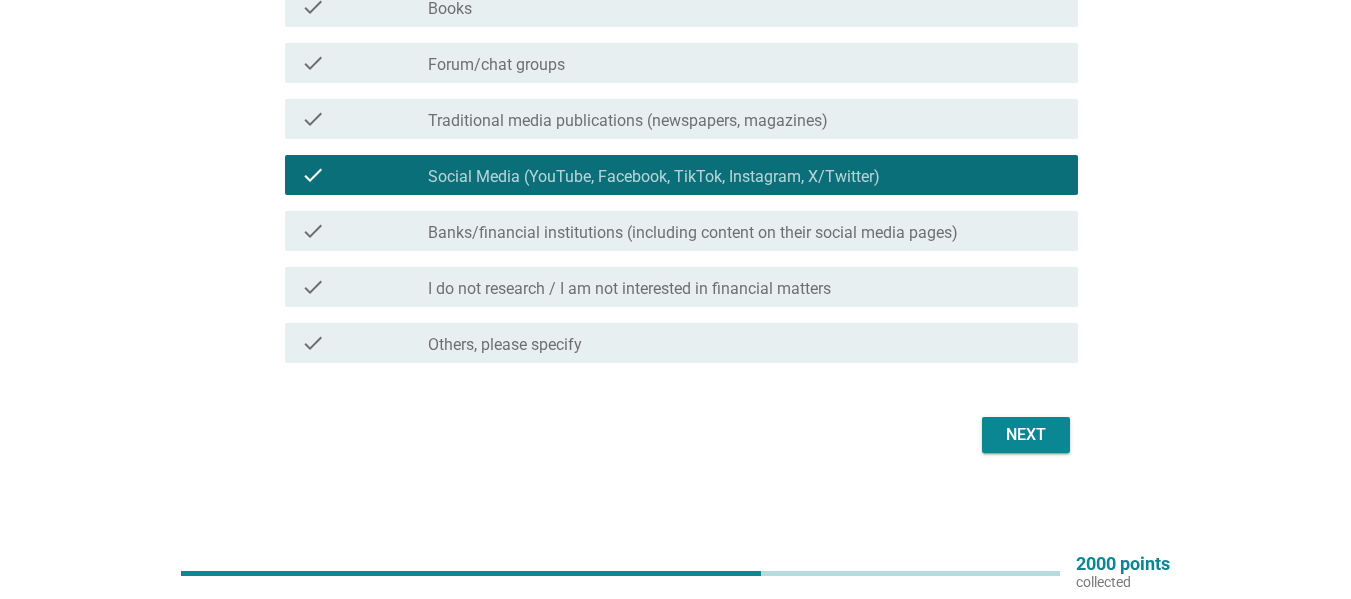 click on "Next" at bounding box center [1026, 435] 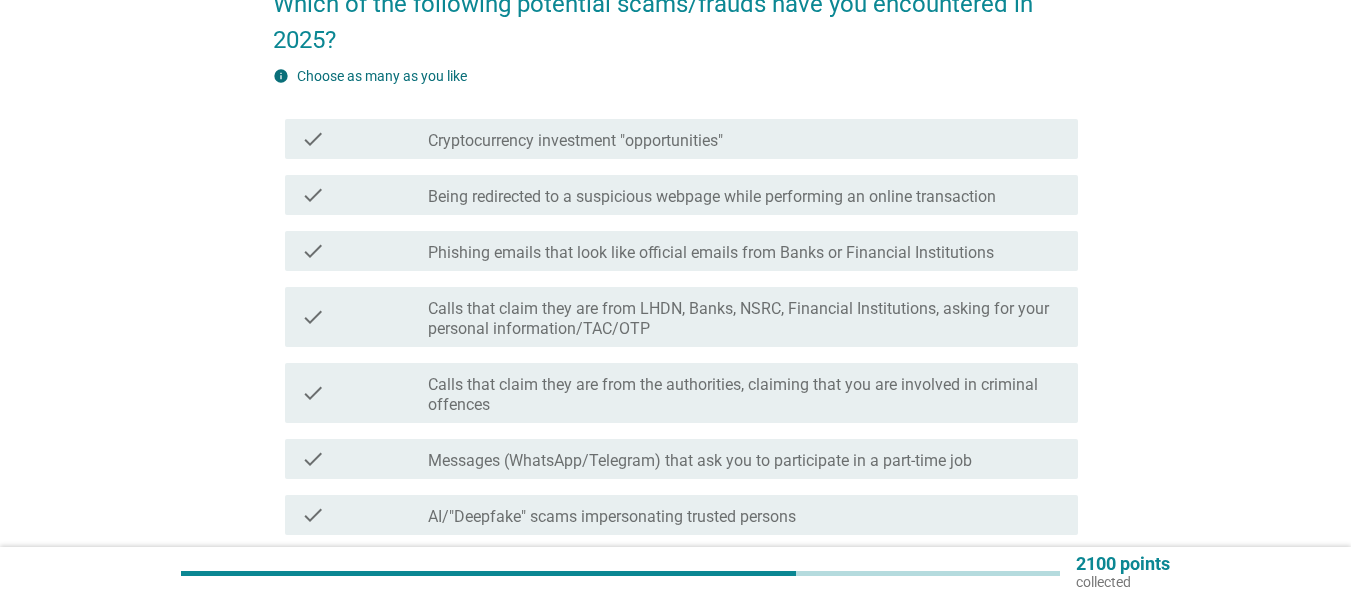 scroll, scrollTop: 200, scrollLeft: 0, axis: vertical 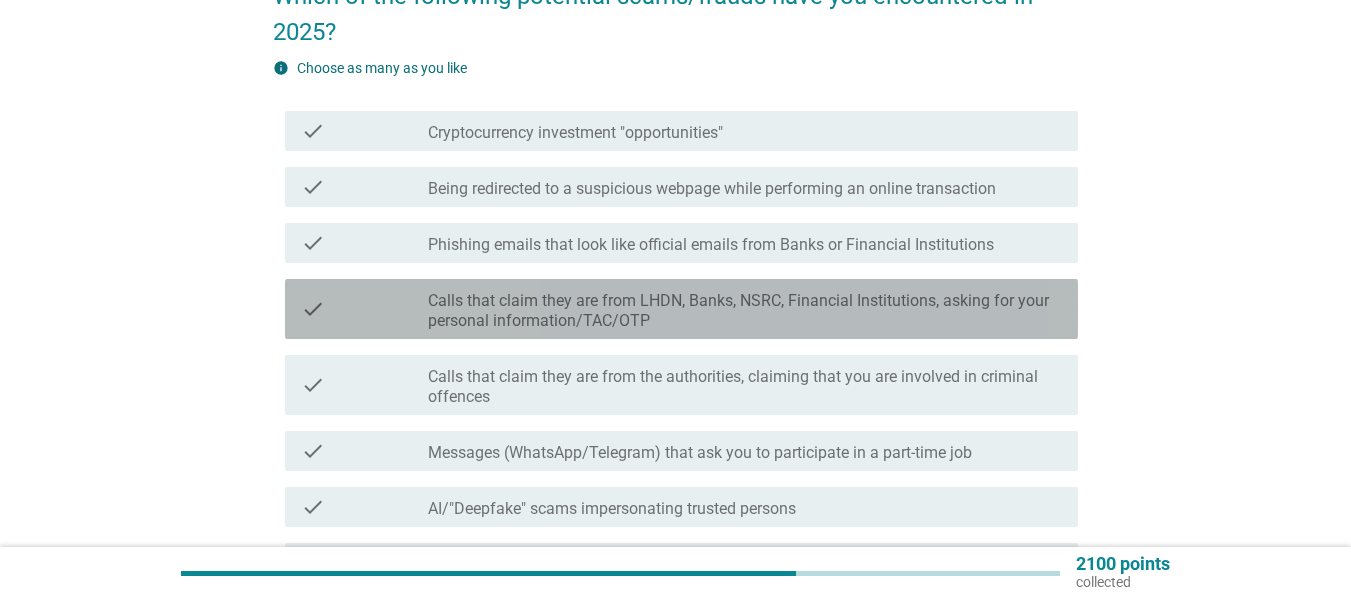 click on "Calls that claim they are from LHDN, Banks, NSRC, Financial Institutions, asking for your personal information/TAC/OTP" at bounding box center (745, 311) 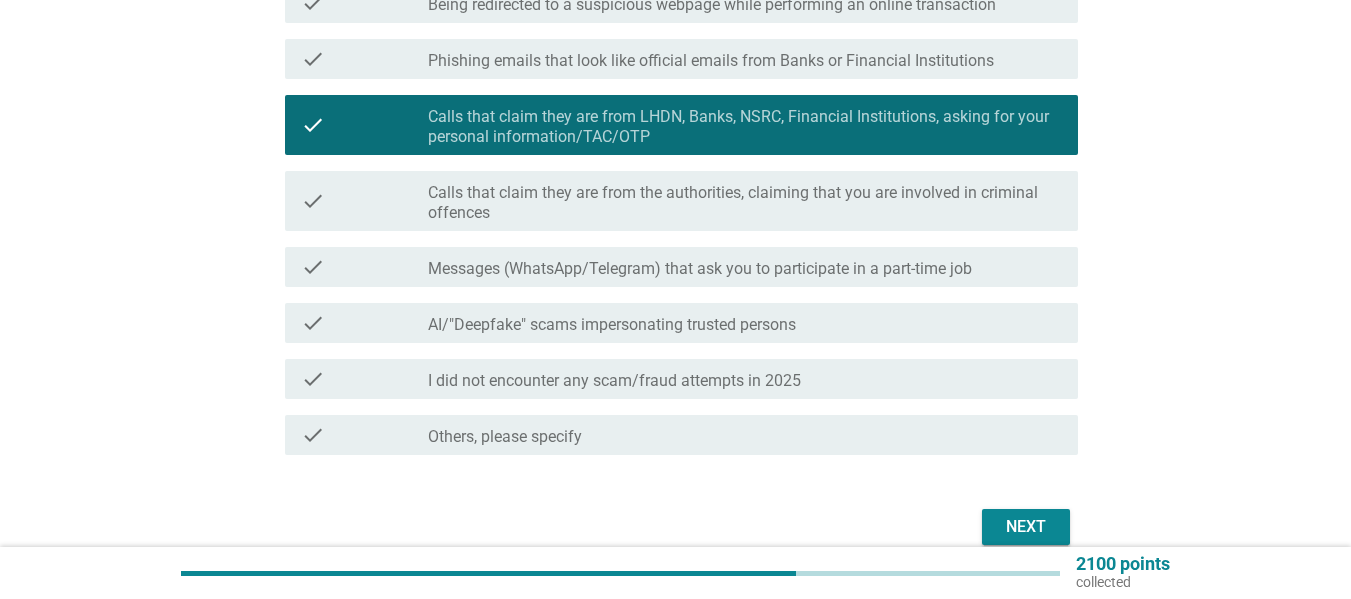 scroll, scrollTop: 400, scrollLeft: 0, axis: vertical 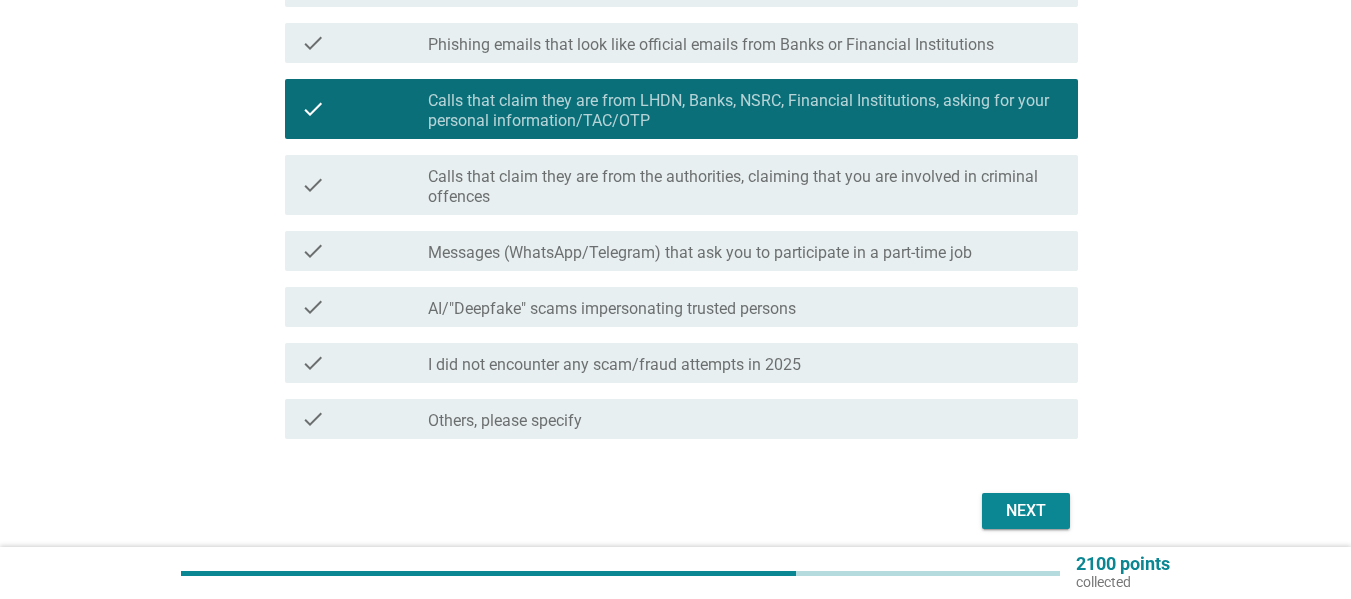 click on "Messages (WhatsApp/Telegram) that ask you to participate in a part-time job" at bounding box center [700, 253] 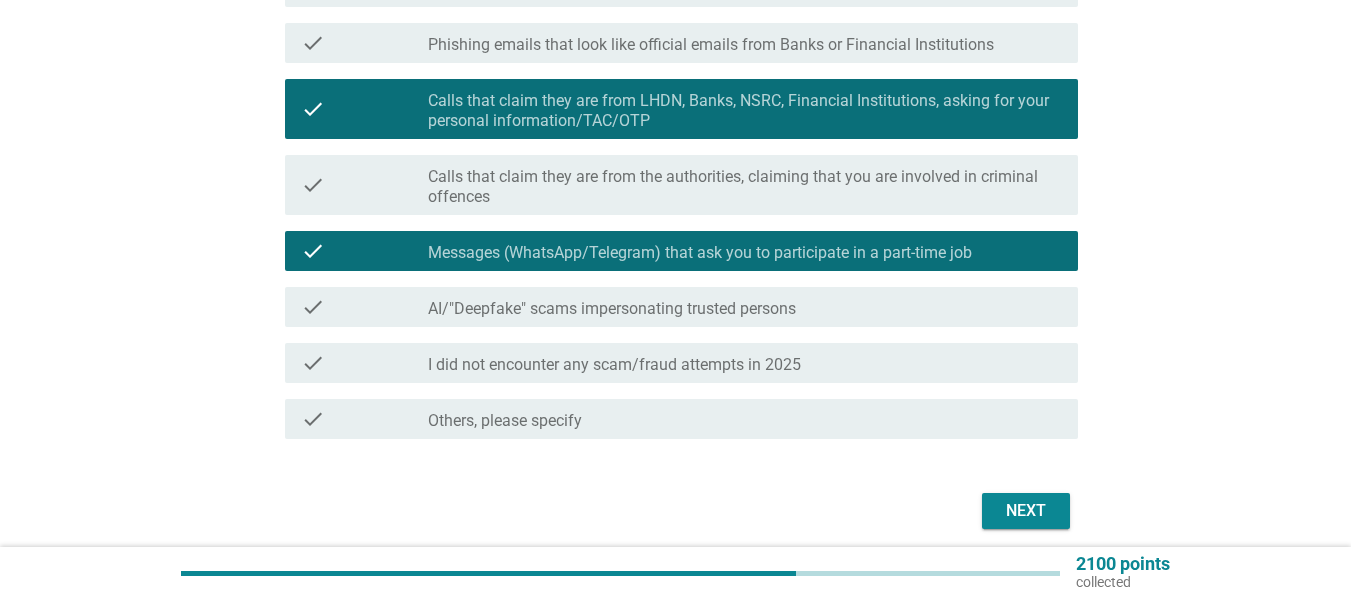 click on "Next" at bounding box center [1026, 511] 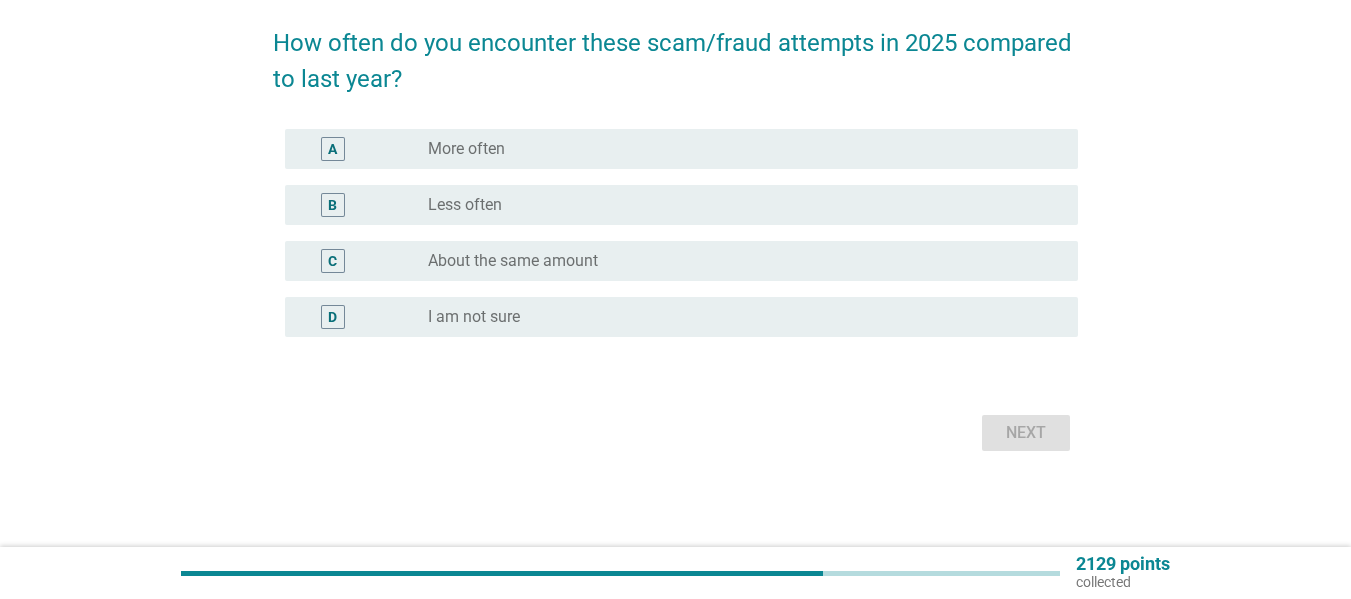 scroll, scrollTop: 0, scrollLeft: 0, axis: both 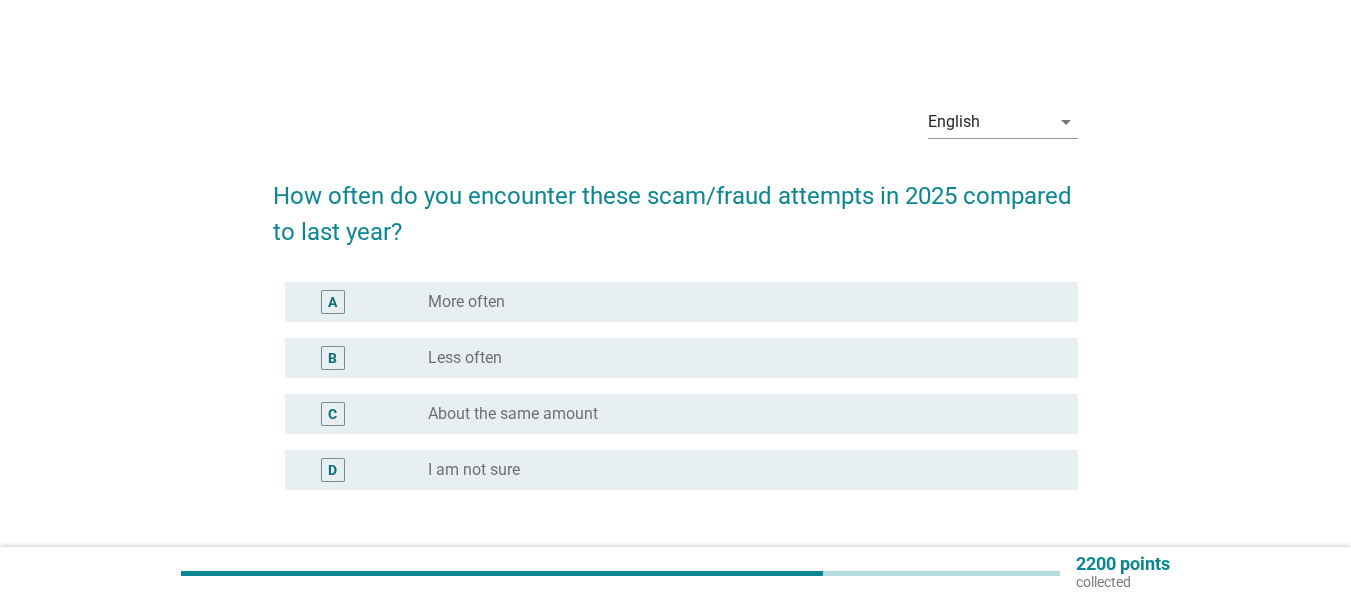 click on "radio_button_unchecked More often" at bounding box center [737, 302] 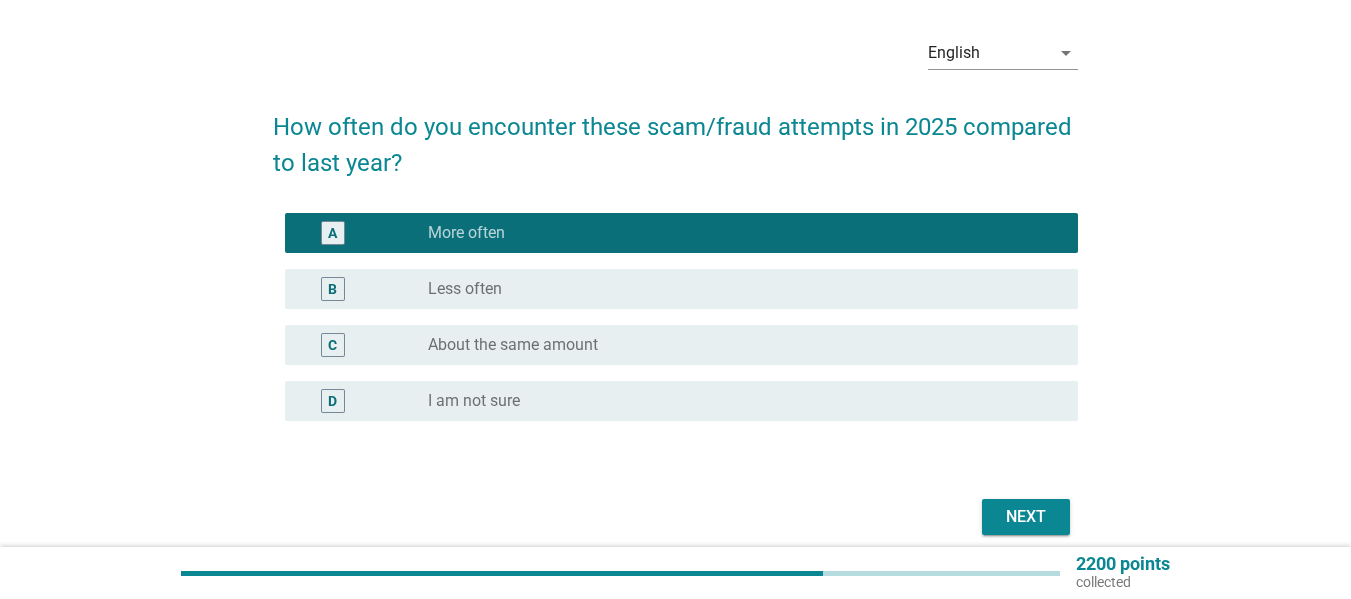 scroll, scrollTop: 153, scrollLeft: 0, axis: vertical 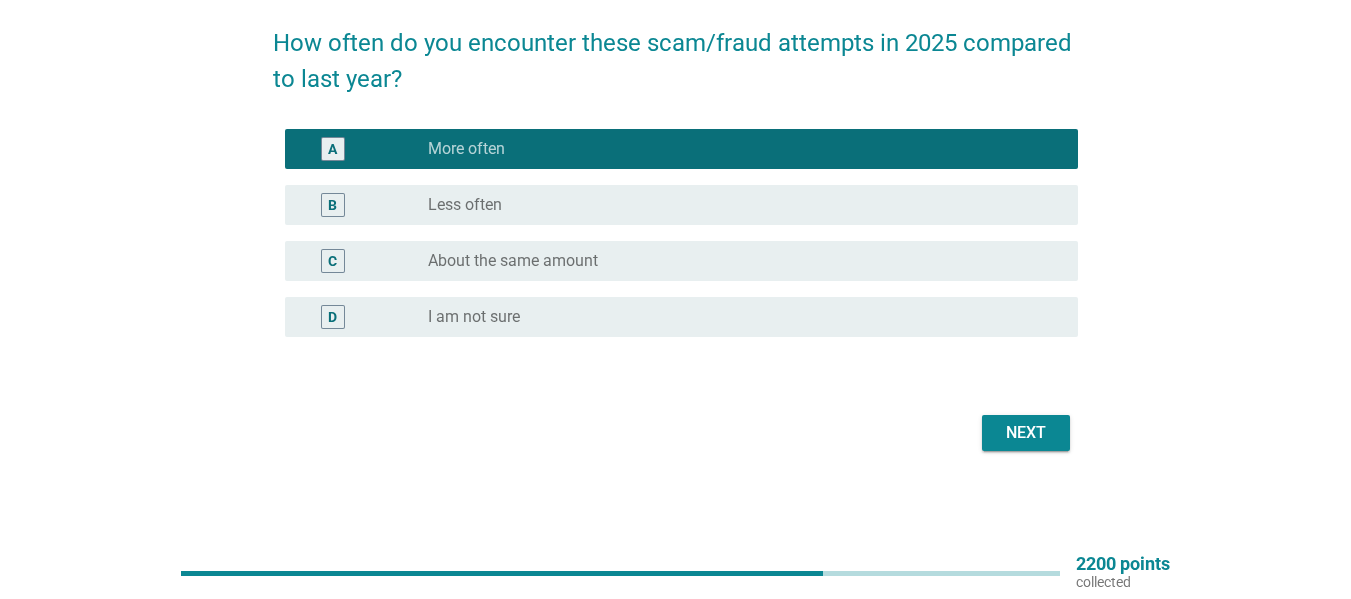 click on "Next" at bounding box center (1026, 433) 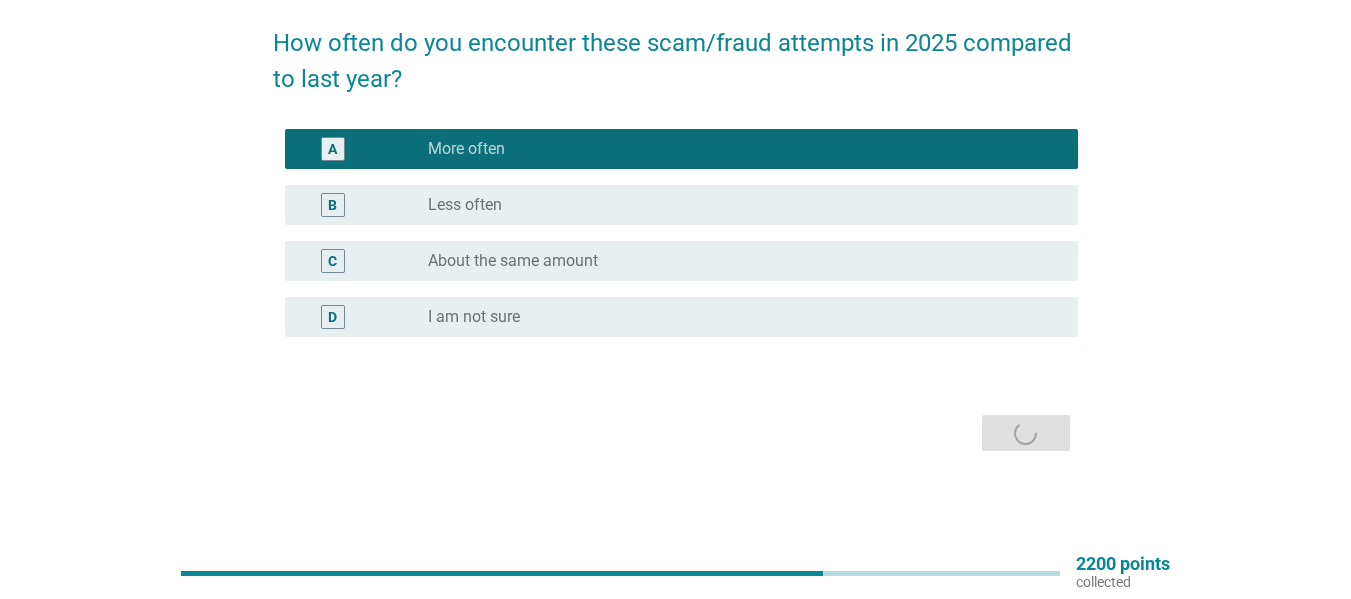 scroll, scrollTop: 0, scrollLeft: 0, axis: both 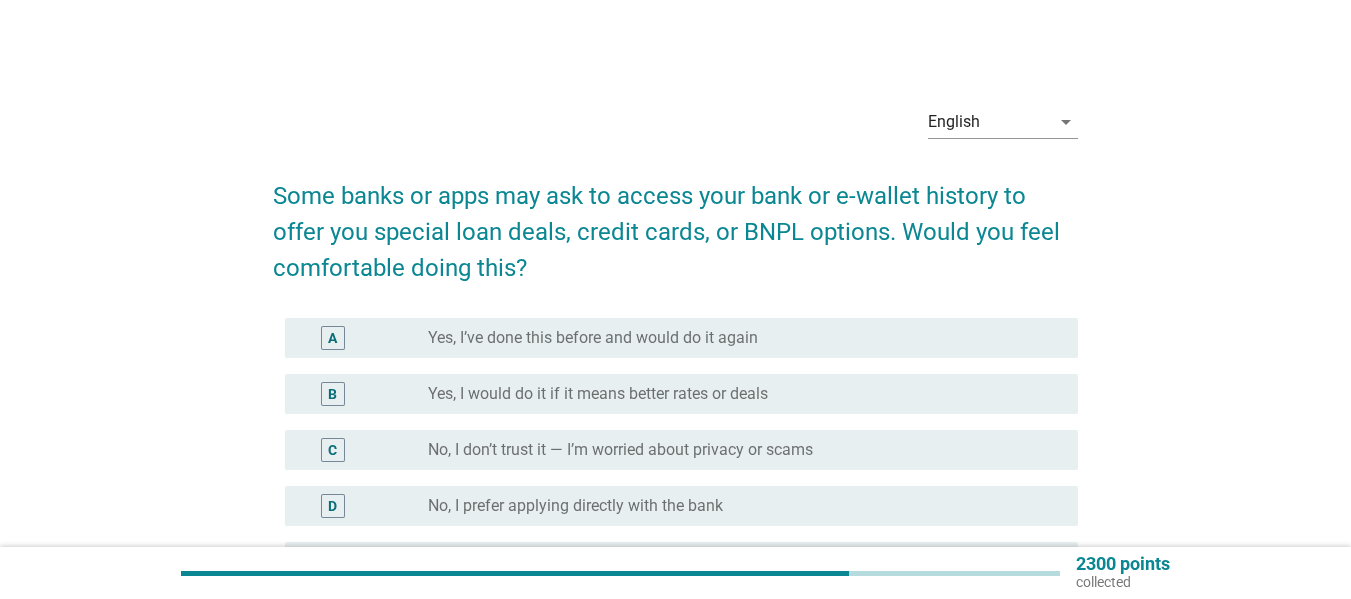 click on "radio_button_unchecked Yes, I would do it if it means better rates or deals" at bounding box center [745, 394] 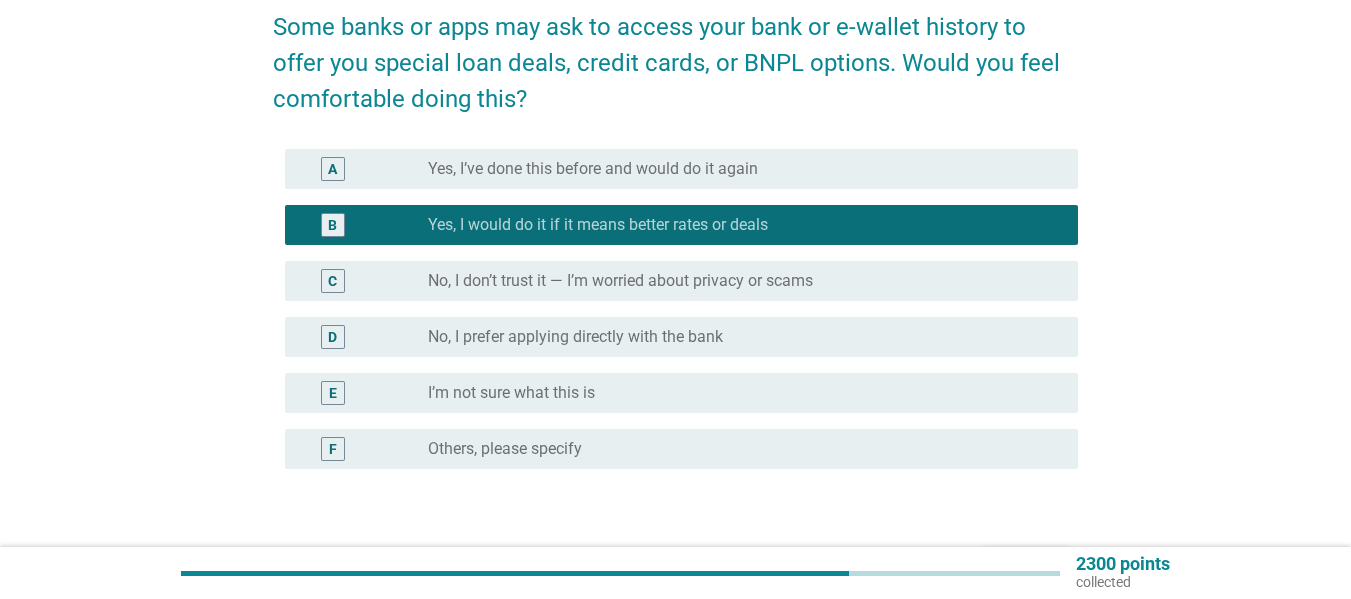 scroll, scrollTop: 200, scrollLeft: 0, axis: vertical 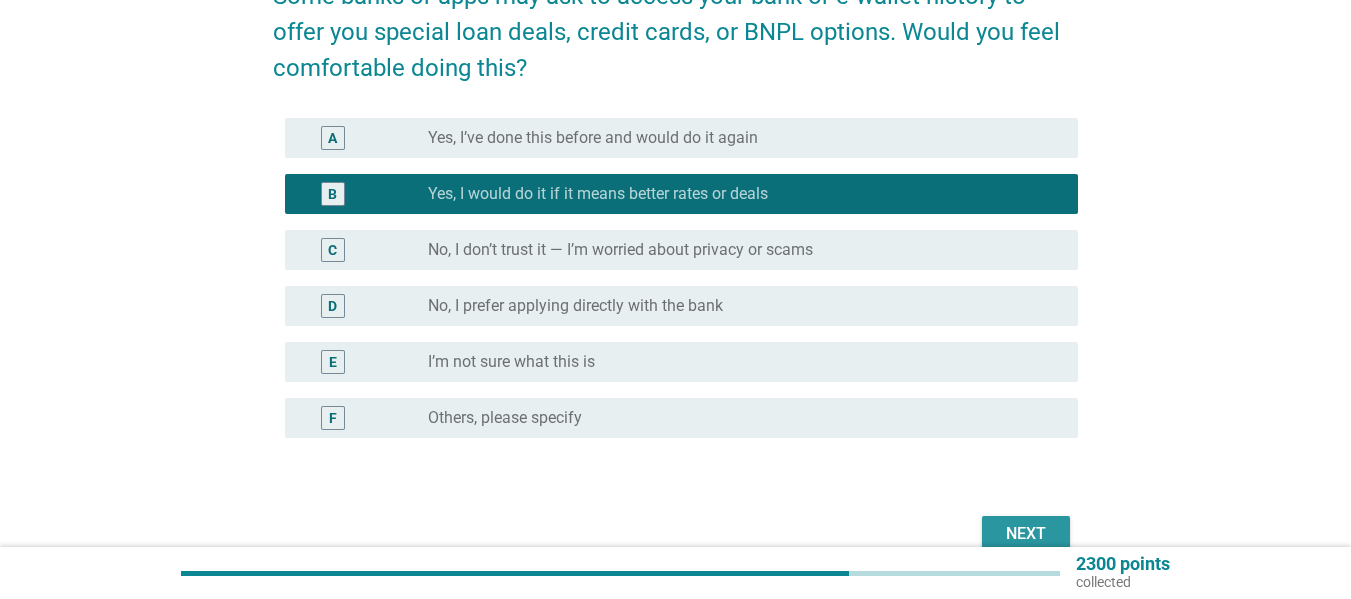 click on "Next" at bounding box center [1026, 534] 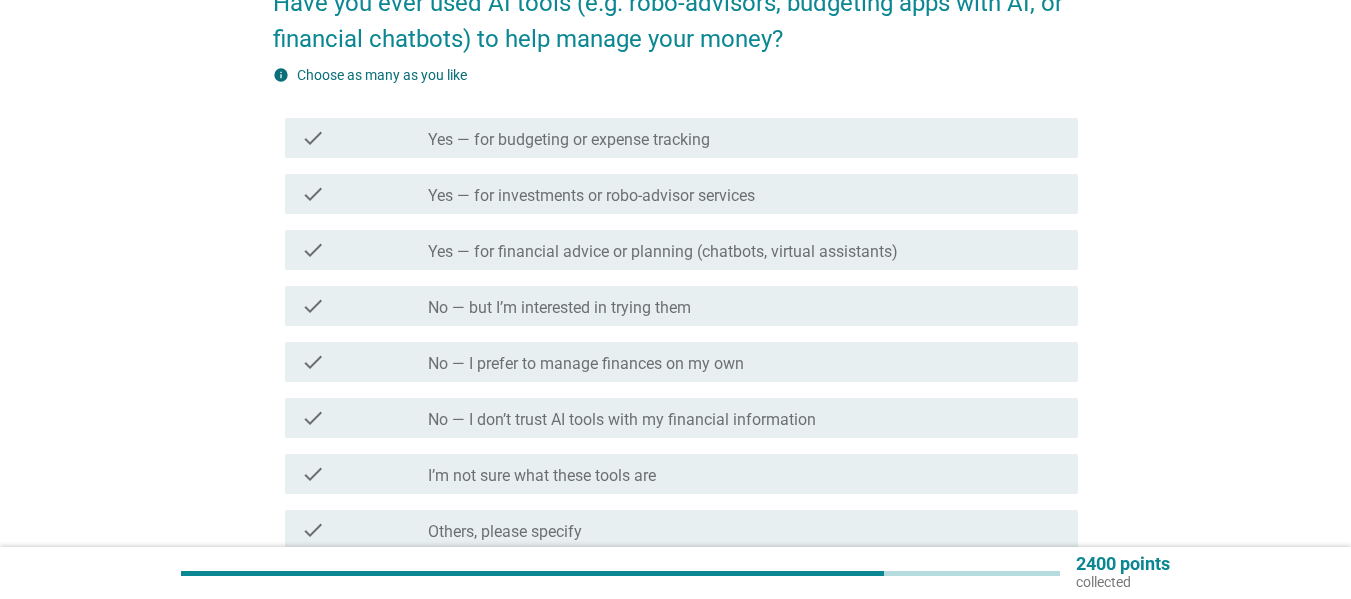 scroll, scrollTop: 200, scrollLeft: 0, axis: vertical 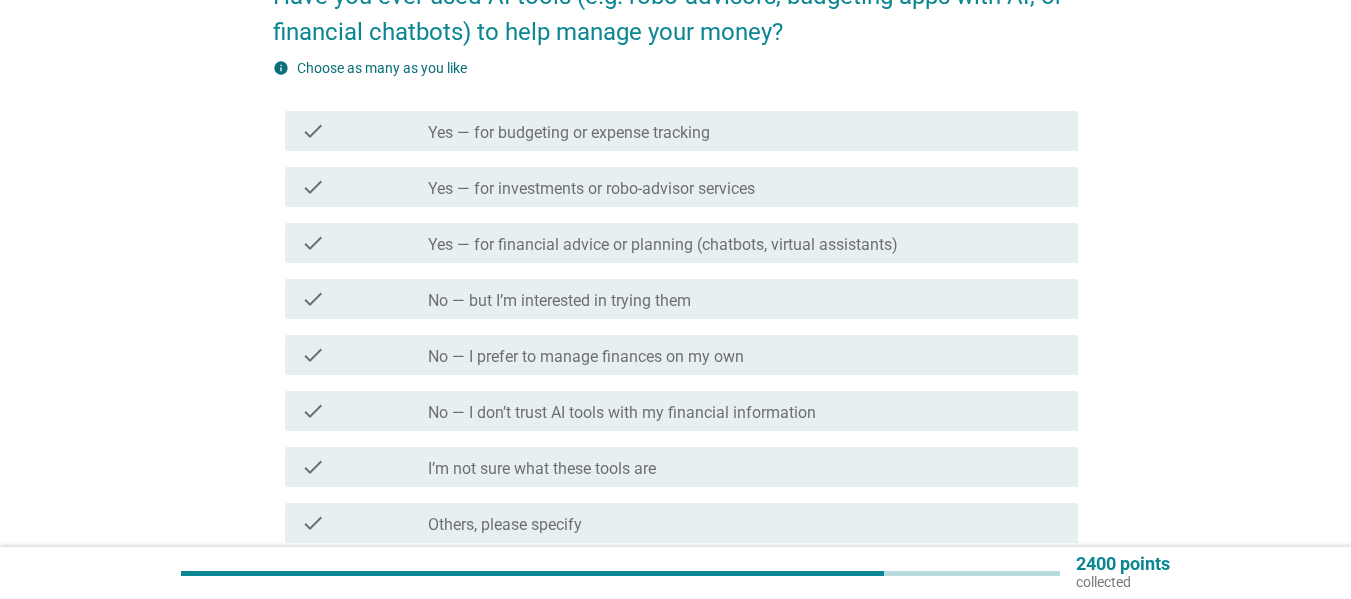 click on "check_box_outline_blank No — I prefer to manage finances on my own" at bounding box center (745, 355) 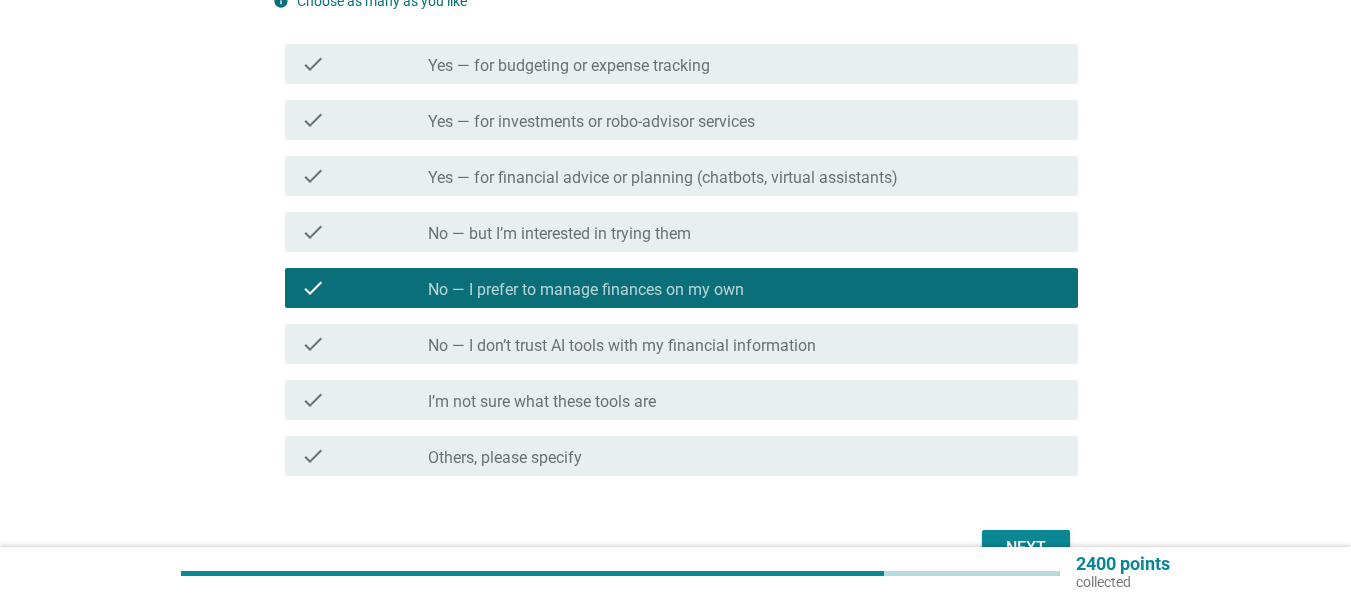 scroll, scrollTop: 300, scrollLeft: 0, axis: vertical 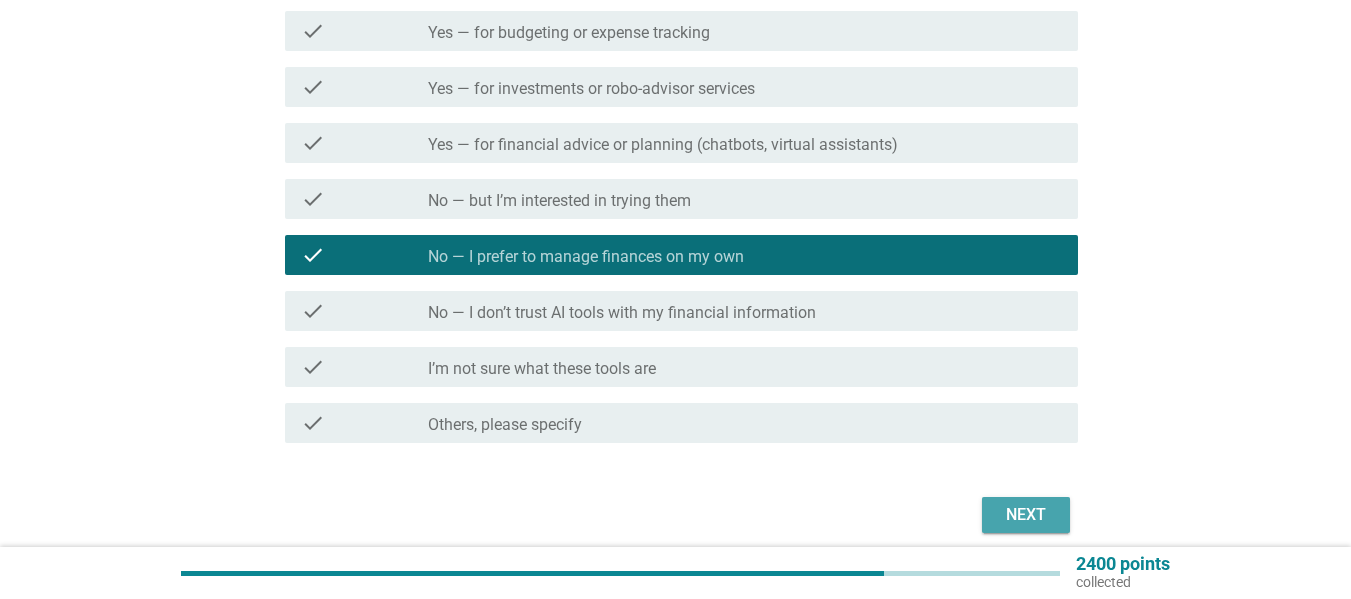 click on "Next" at bounding box center [1026, 515] 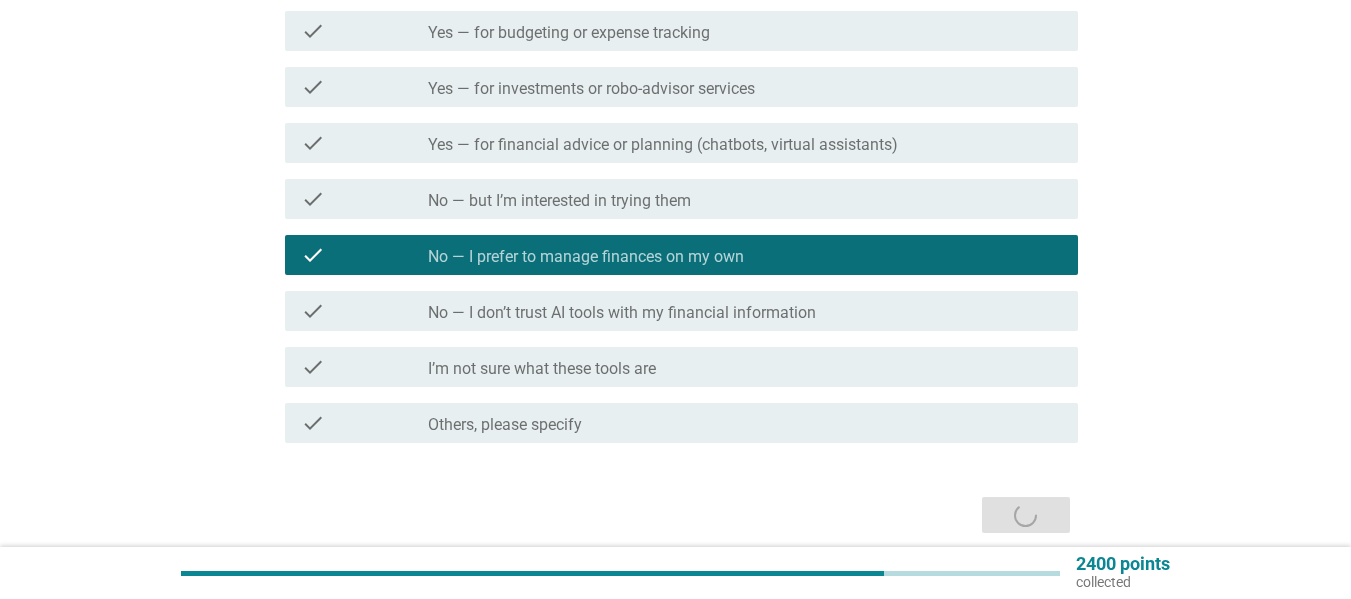 scroll, scrollTop: 0, scrollLeft: 0, axis: both 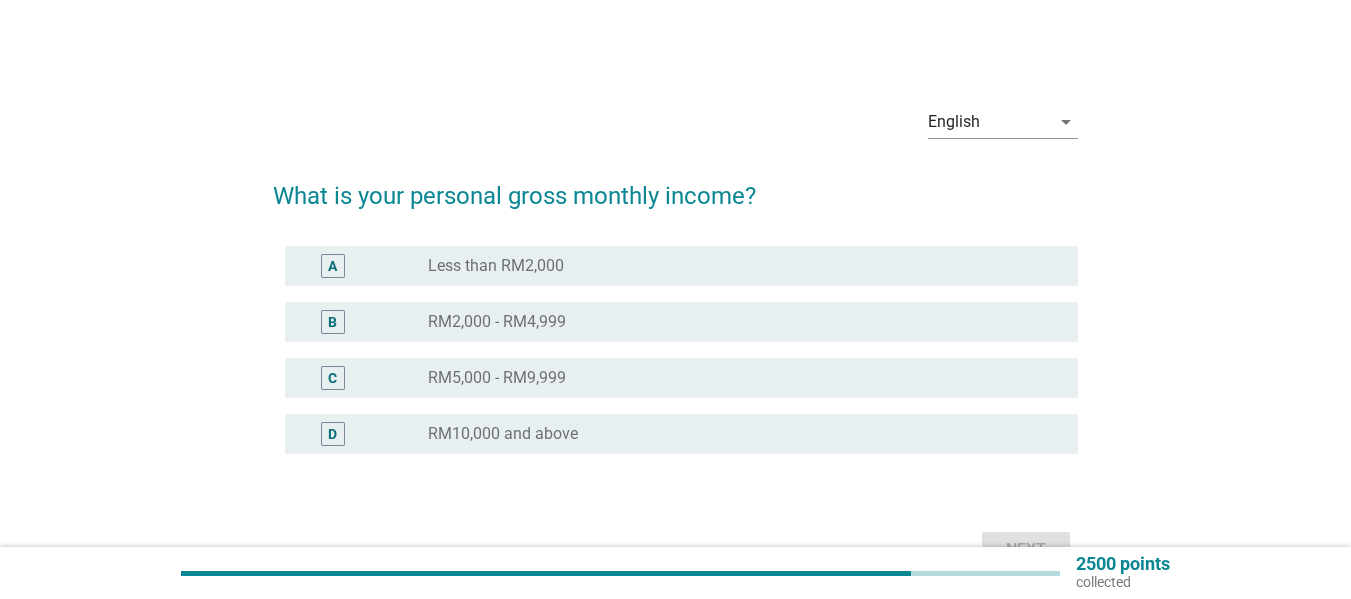 click on "radio_button_unchecked RM2,000 - RM4,999" at bounding box center [737, 322] 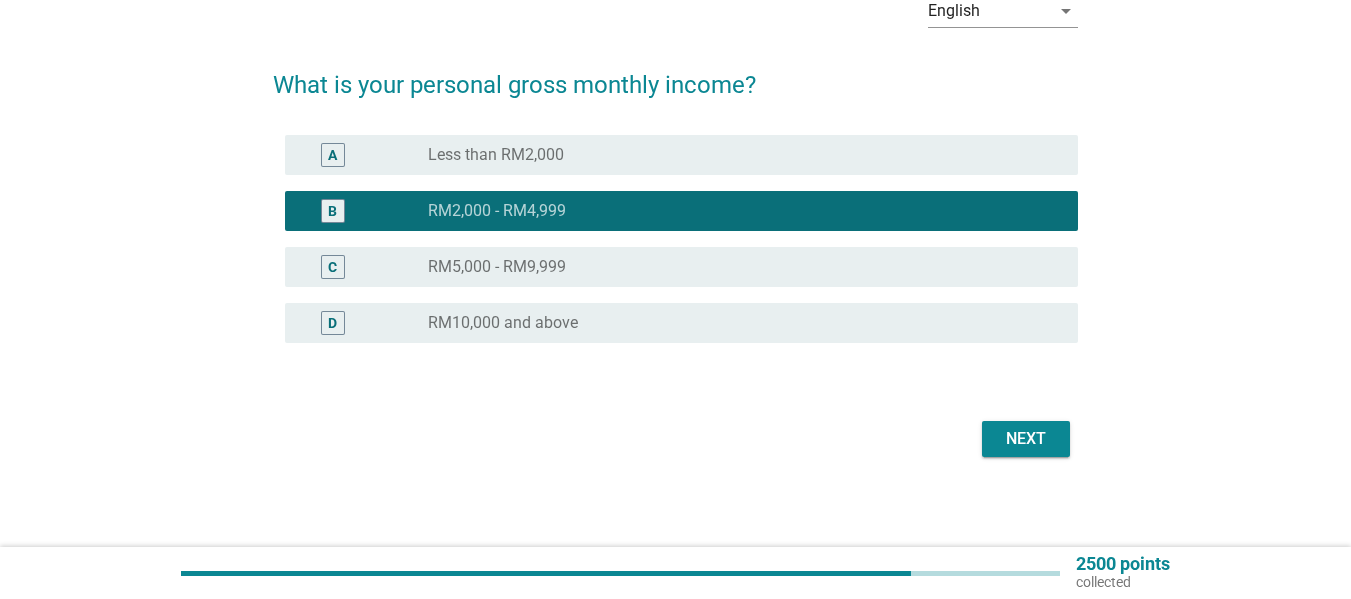 scroll, scrollTop: 117, scrollLeft: 0, axis: vertical 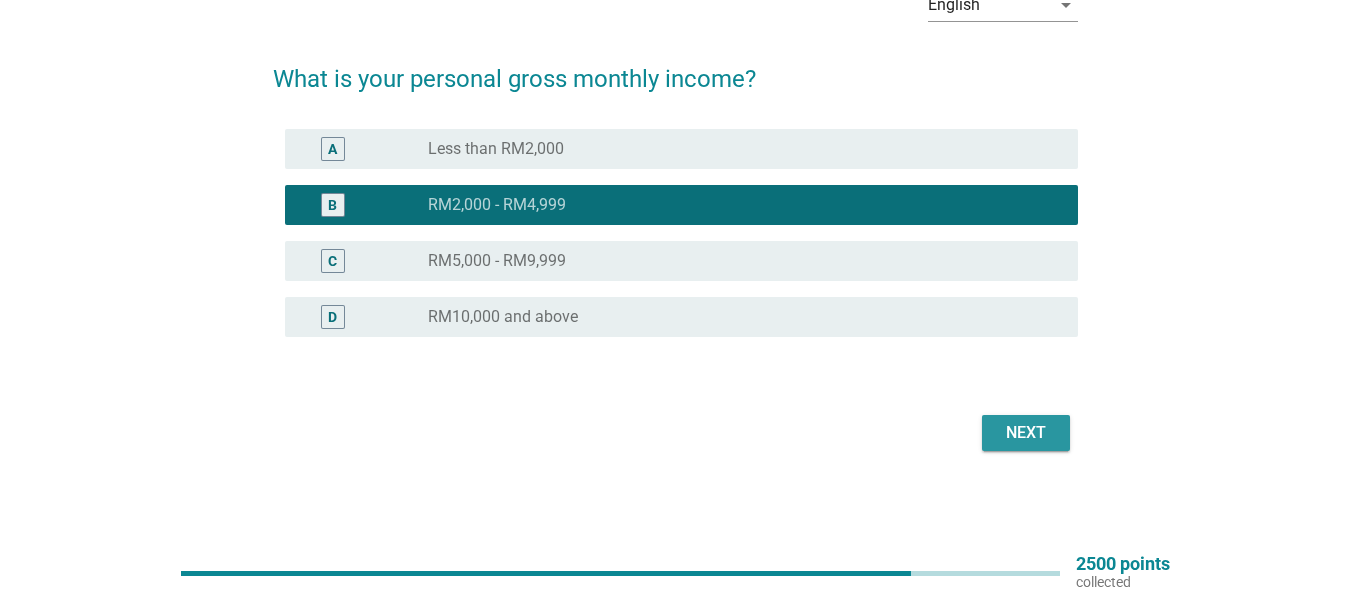 click on "Next" at bounding box center (1026, 433) 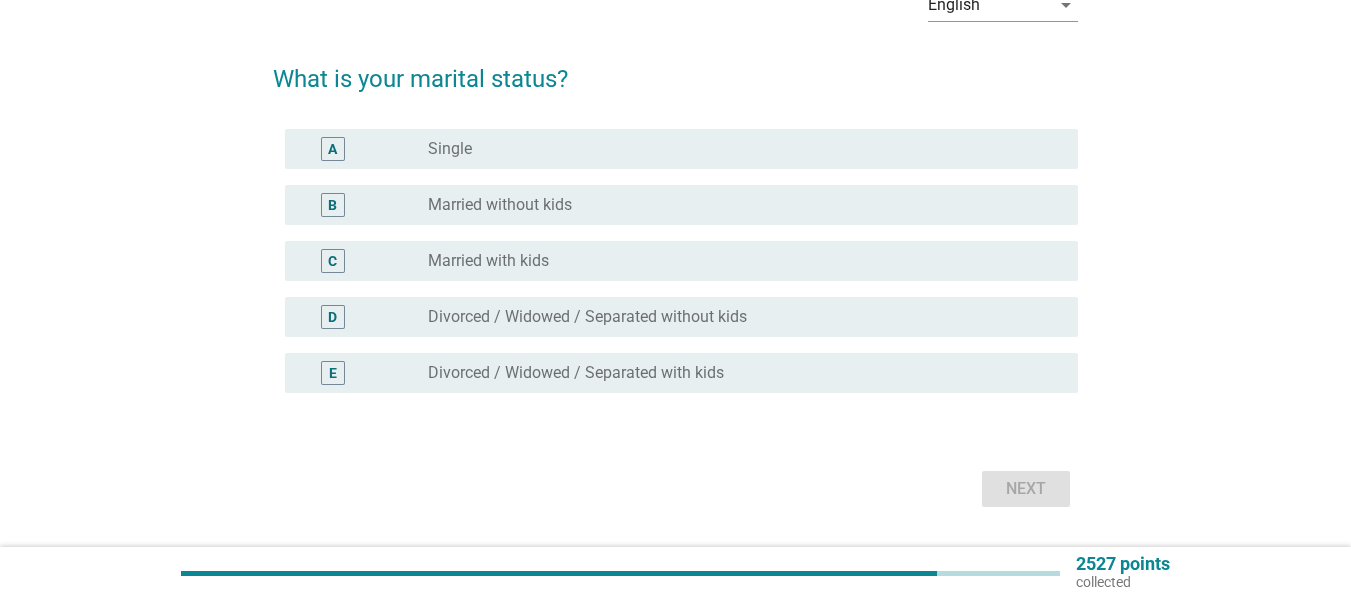 scroll, scrollTop: 0, scrollLeft: 0, axis: both 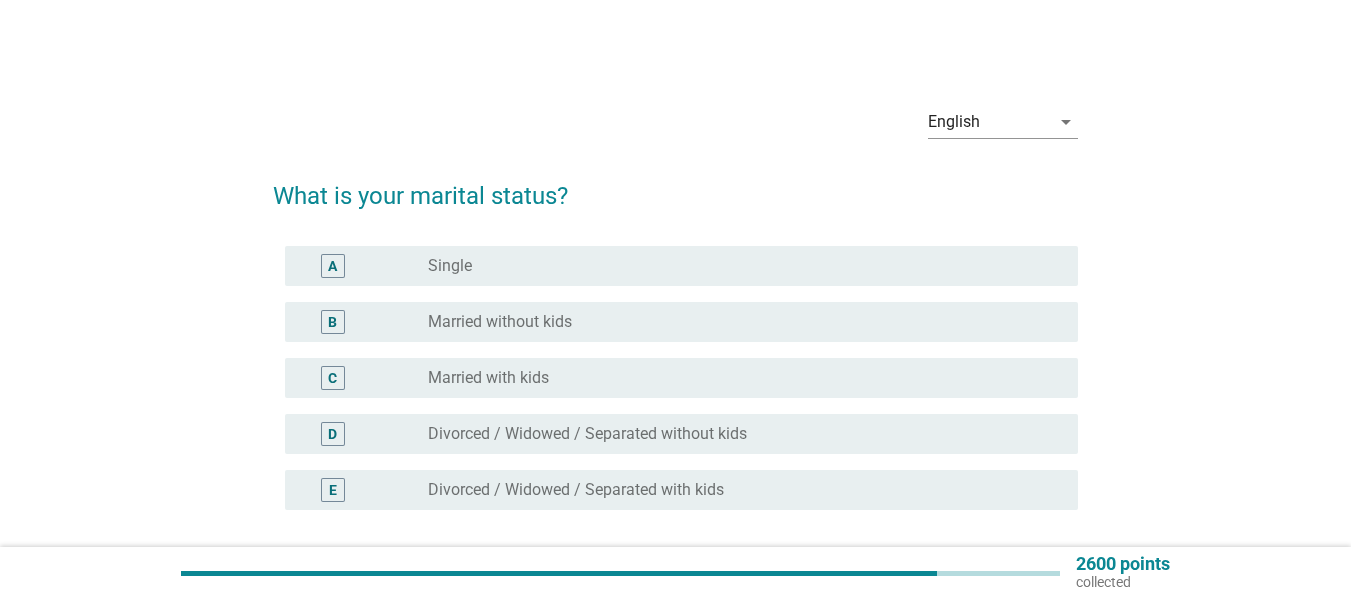 click on "radio_button_unchecked Married with kids" at bounding box center [737, 378] 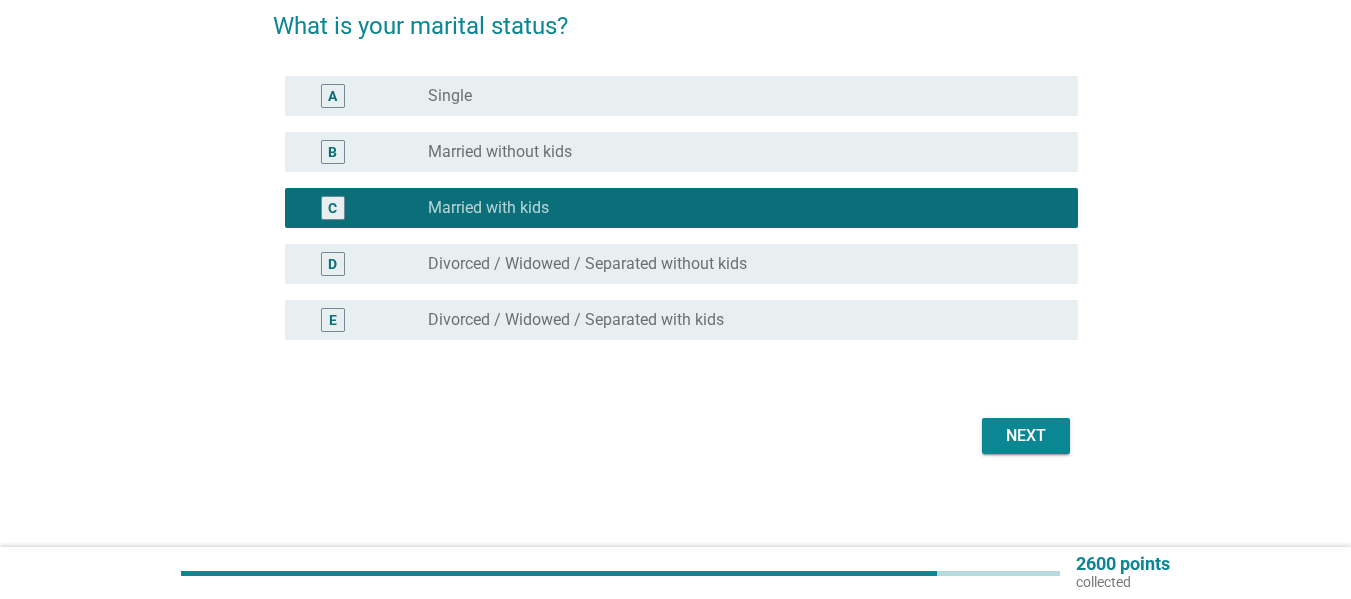 scroll, scrollTop: 173, scrollLeft: 0, axis: vertical 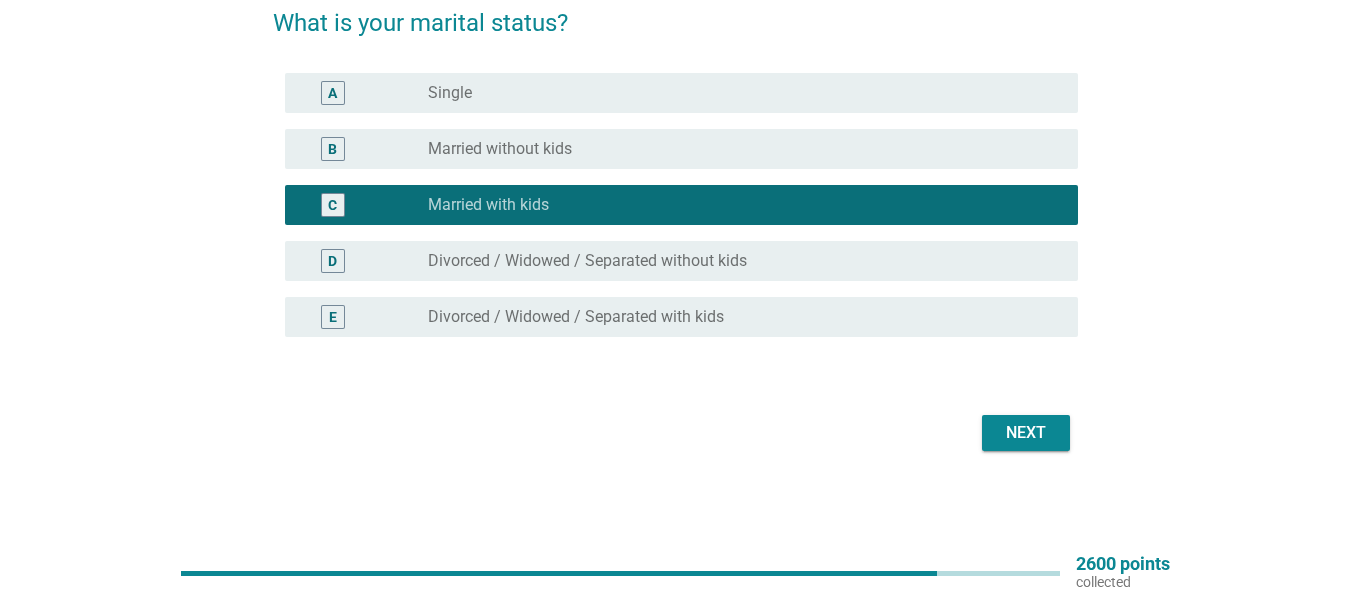 click on "Next" at bounding box center [1026, 433] 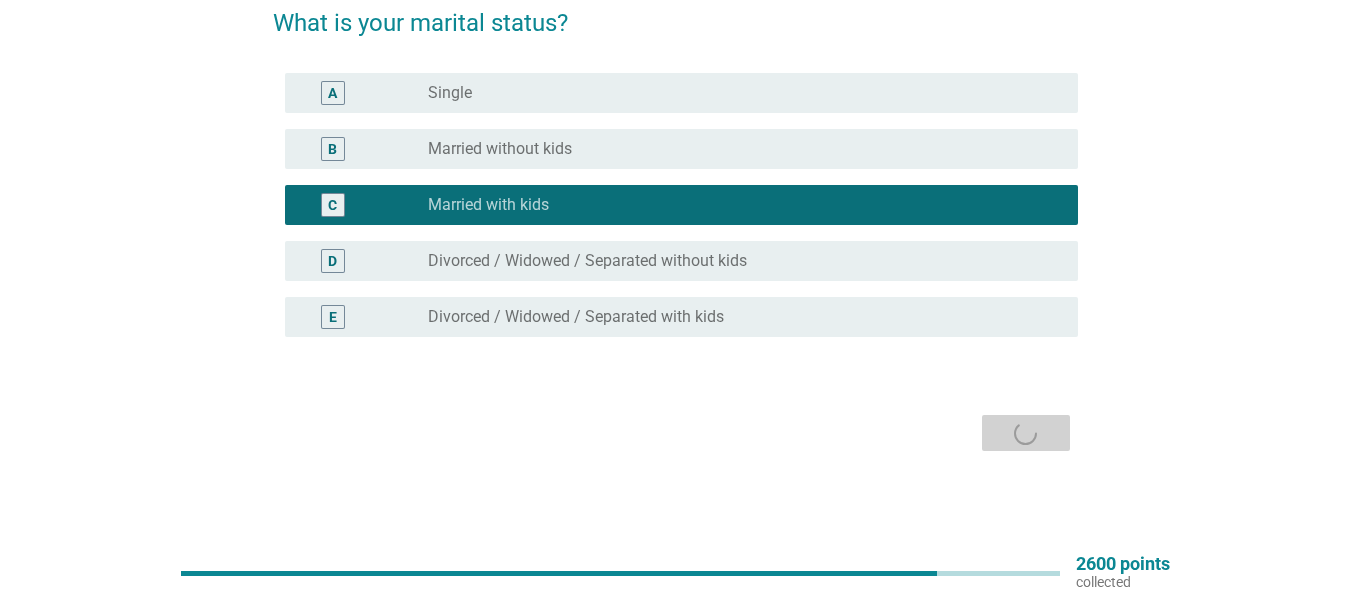 scroll, scrollTop: 0, scrollLeft: 0, axis: both 